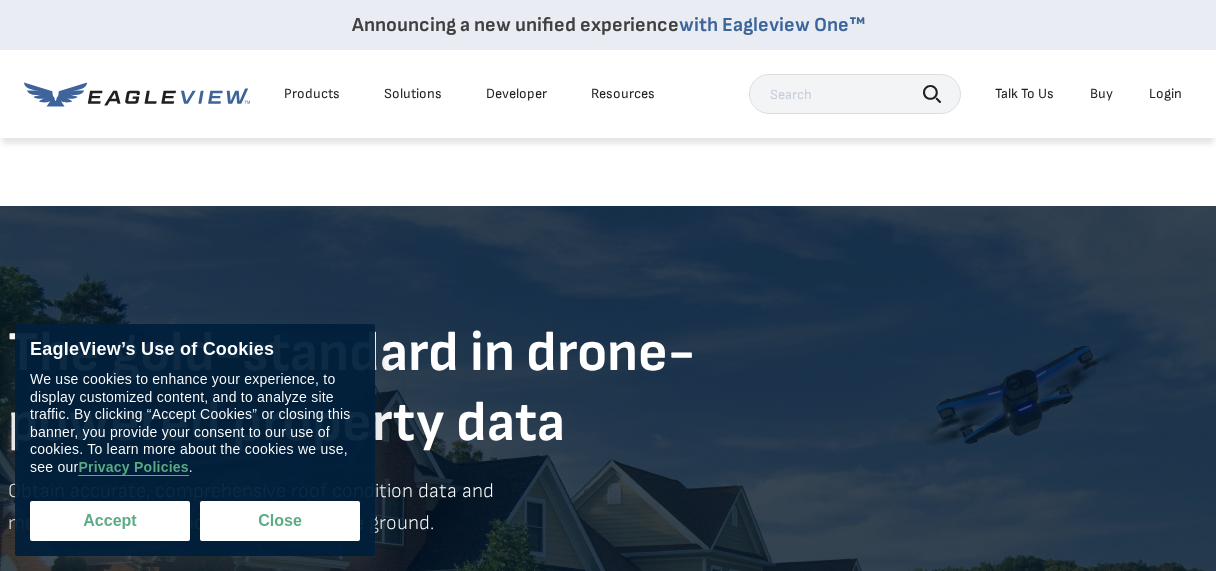 scroll, scrollTop: 0, scrollLeft: 0, axis: both 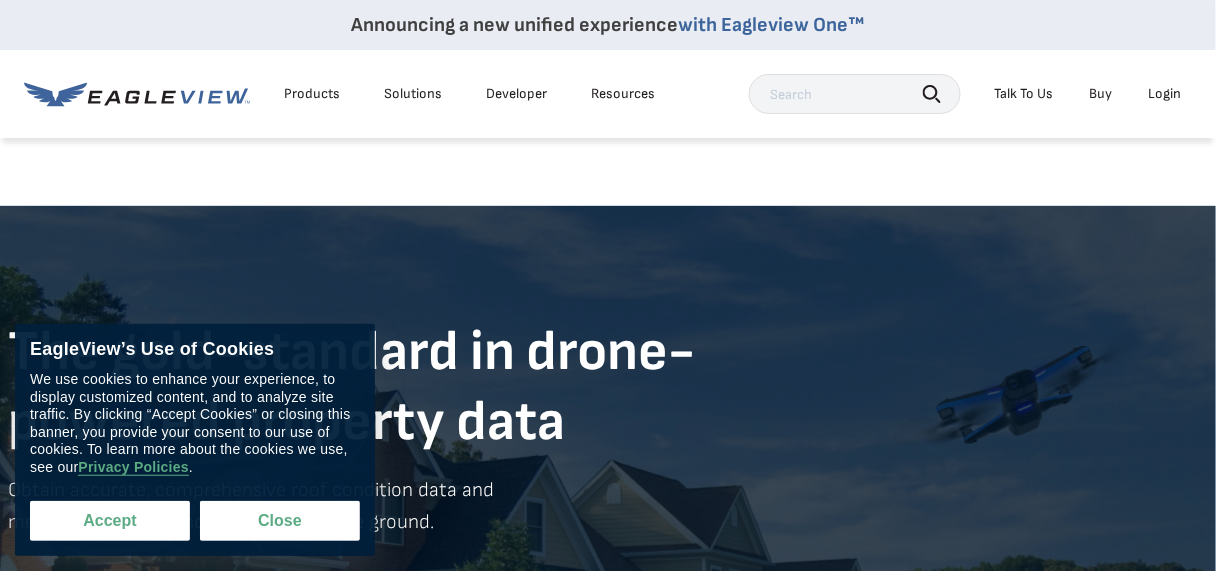 click on "Accept" at bounding box center [110, 521] 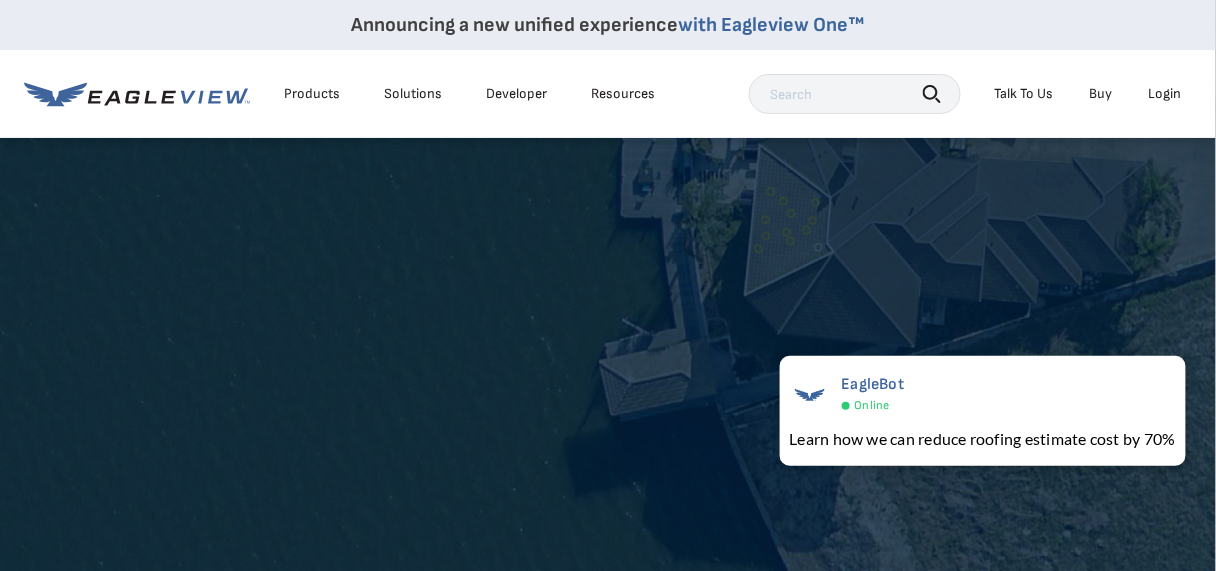scroll, scrollTop: 4172, scrollLeft: 0, axis: vertical 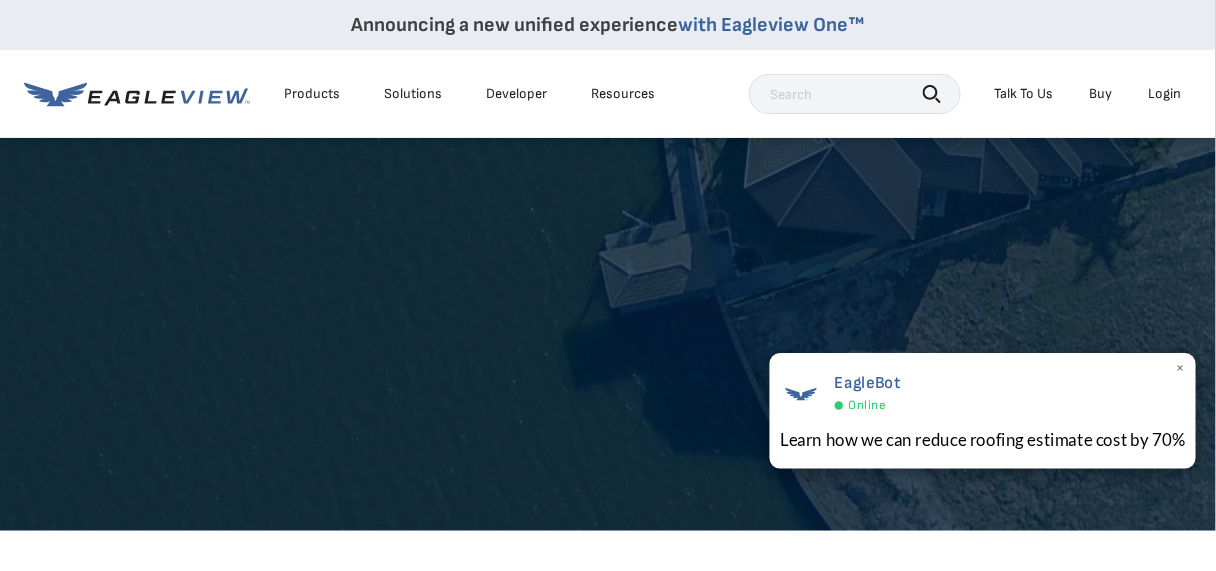 click on "×" at bounding box center (1180, 369) 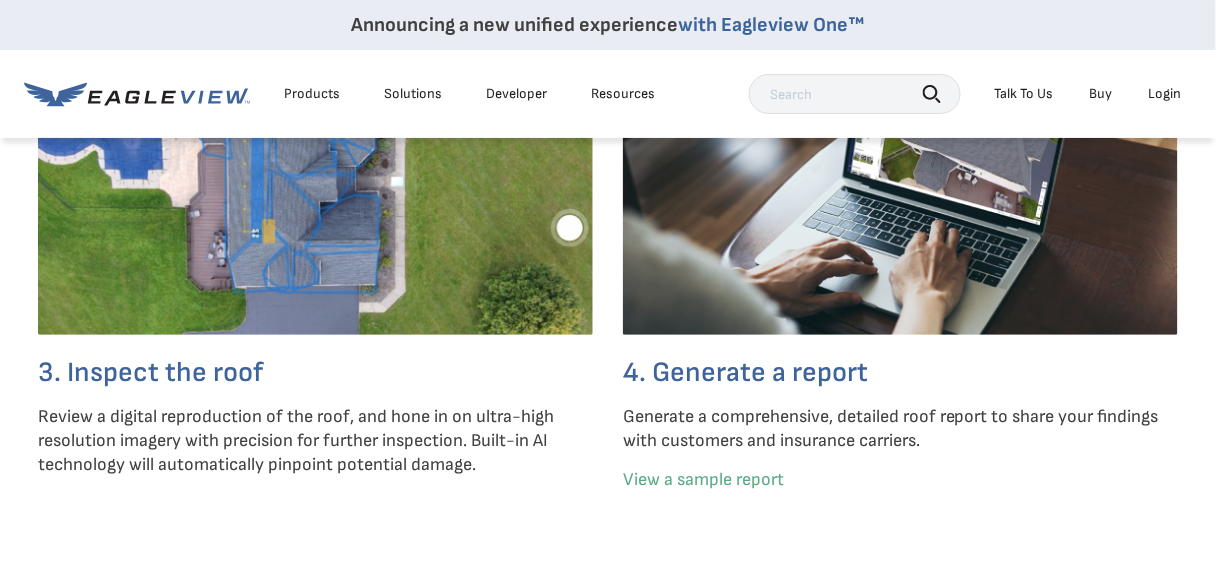 scroll, scrollTop: 5411, scrollLeft: 0, axis: vertical 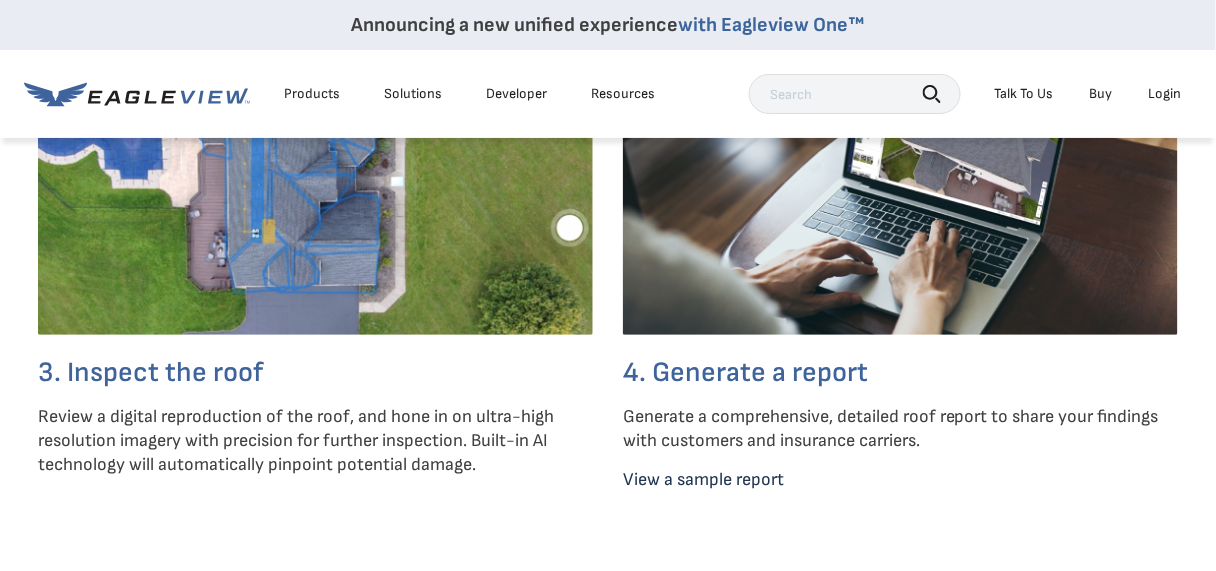 click on "View a sample report" at bounding box center [703, 479] 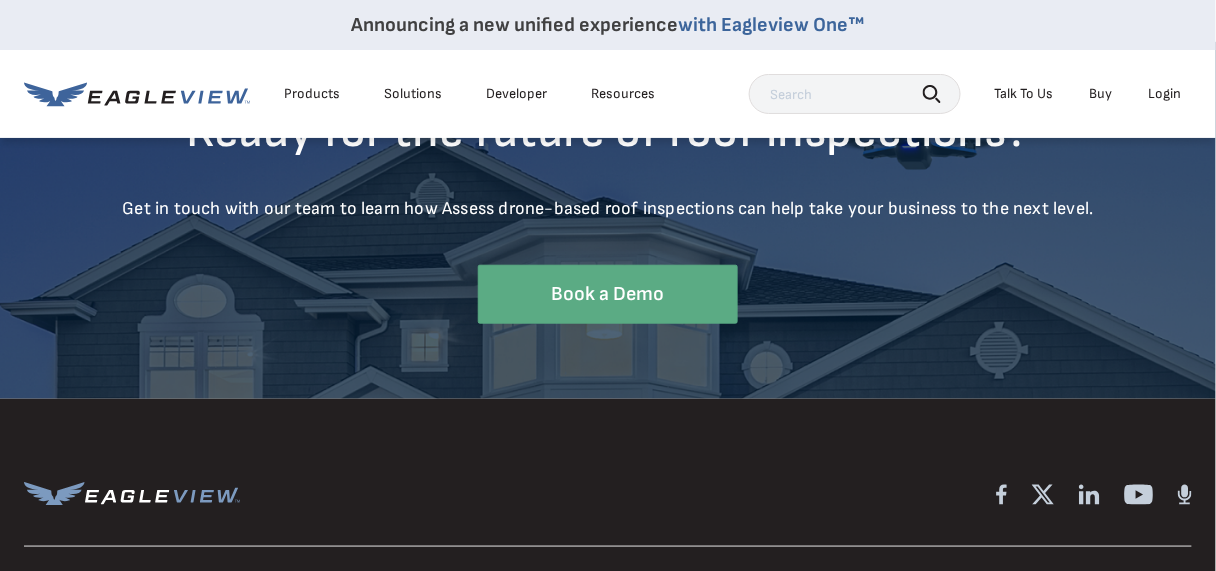 scroll, scrollTop: 5920, scrollLeft: 0, axis: vertical 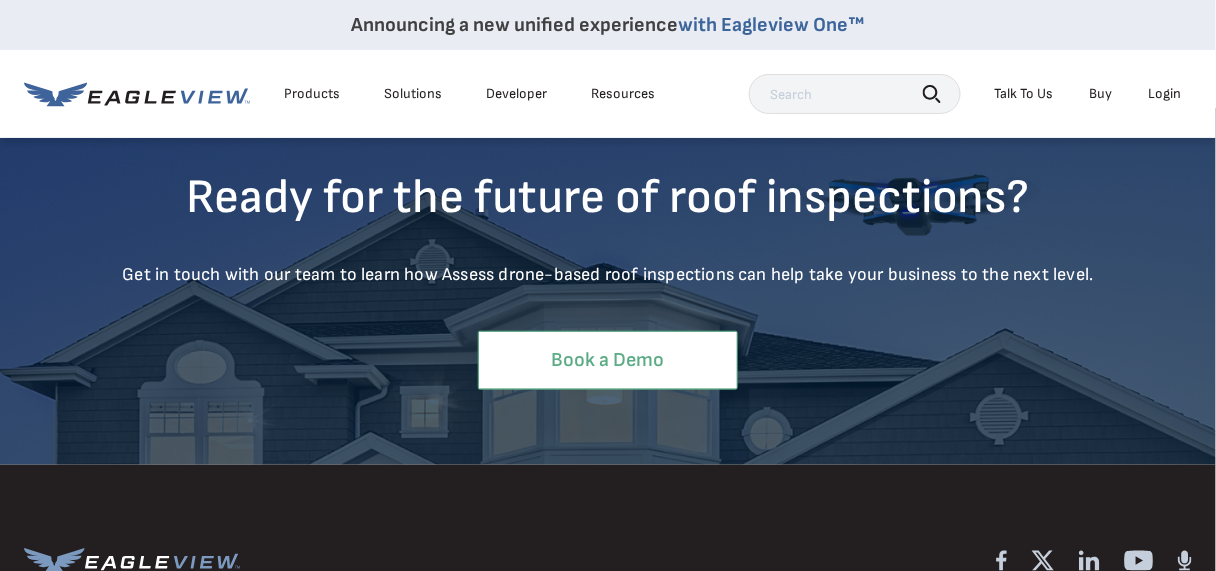 click on "Book a Demo" at bounding box center (608, 360) 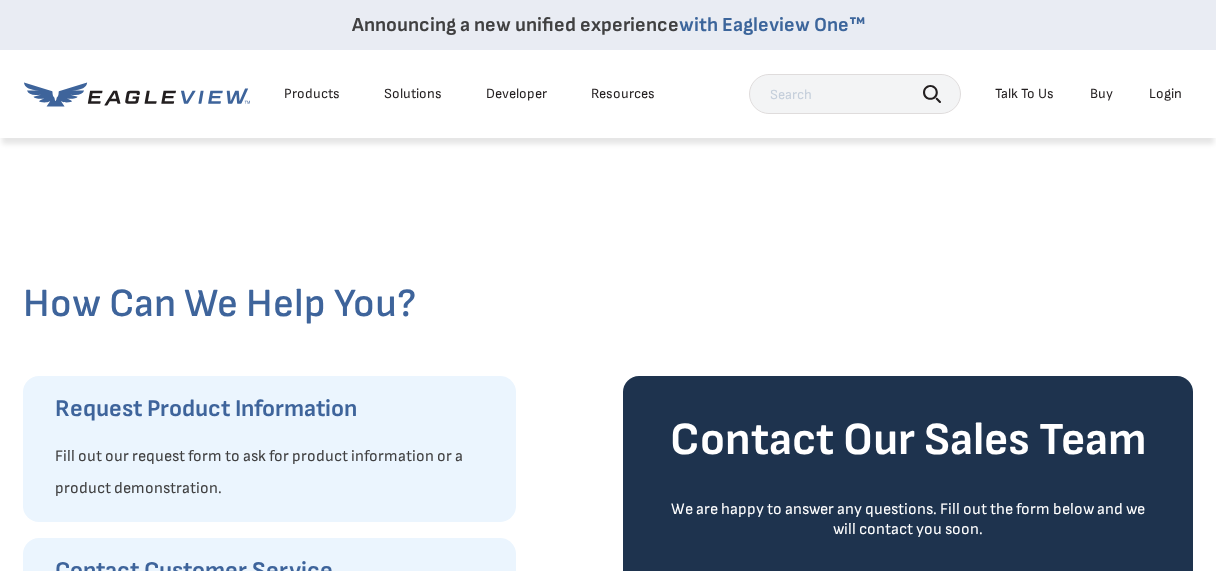 scroll, scrollTop: 0, scrollLeft: 0, axis: both 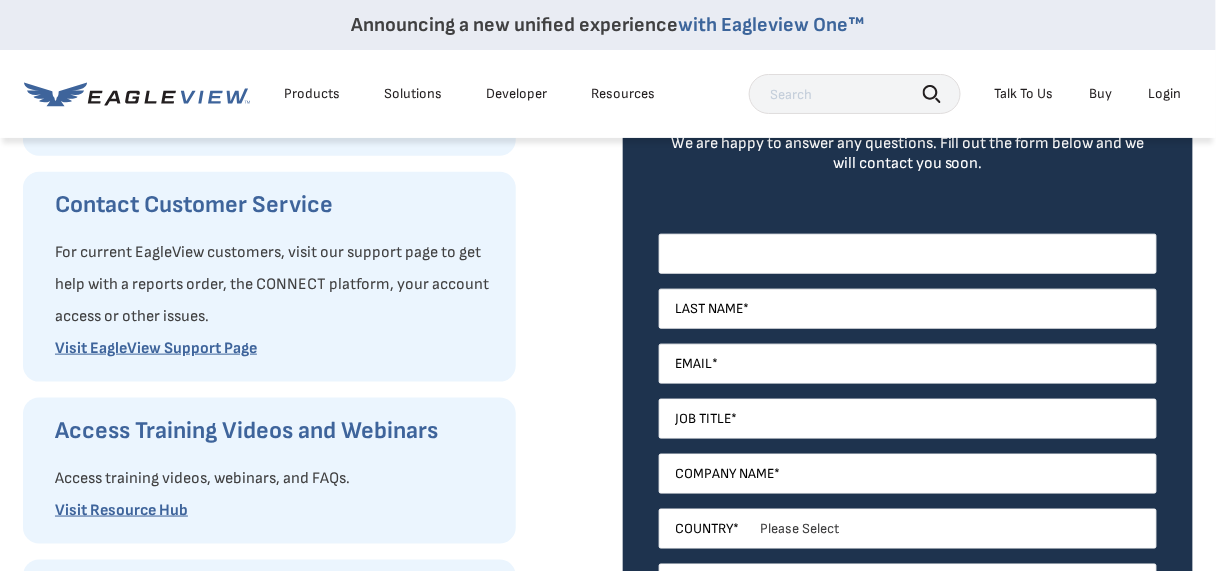 click on "First Name *" at bounding box center [908, 254] 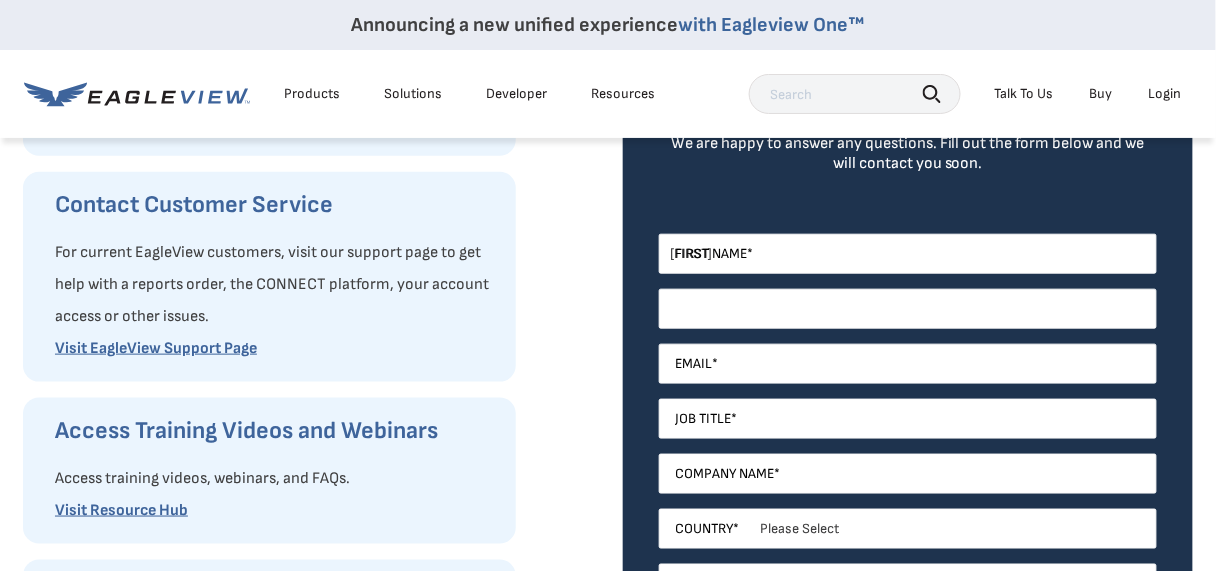 type on "TROCHECK" 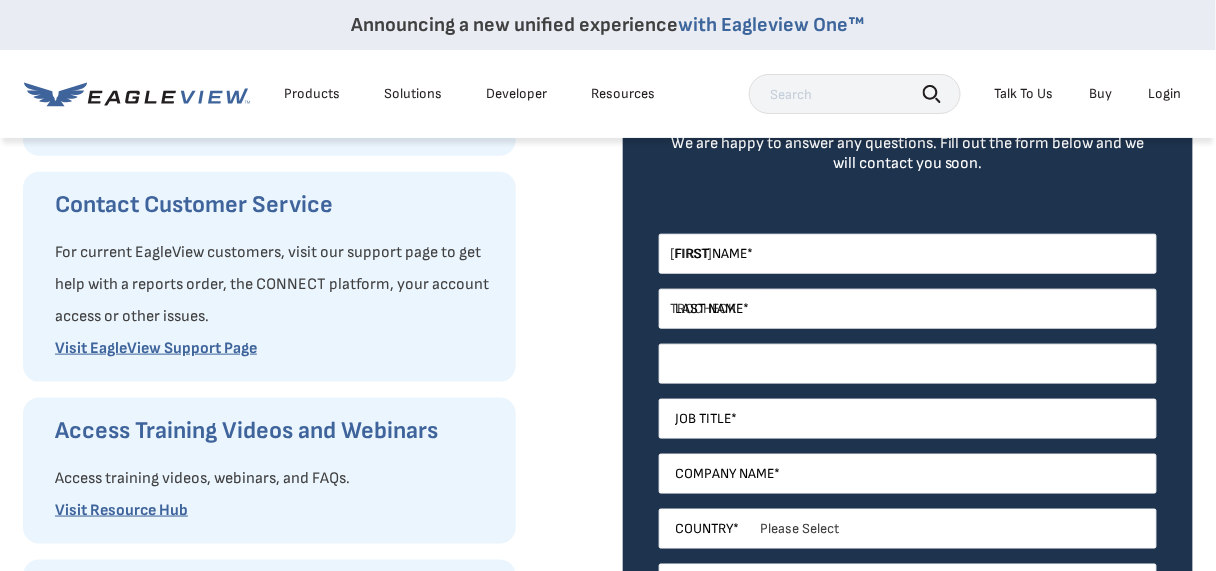 type on "[EMAIL]" 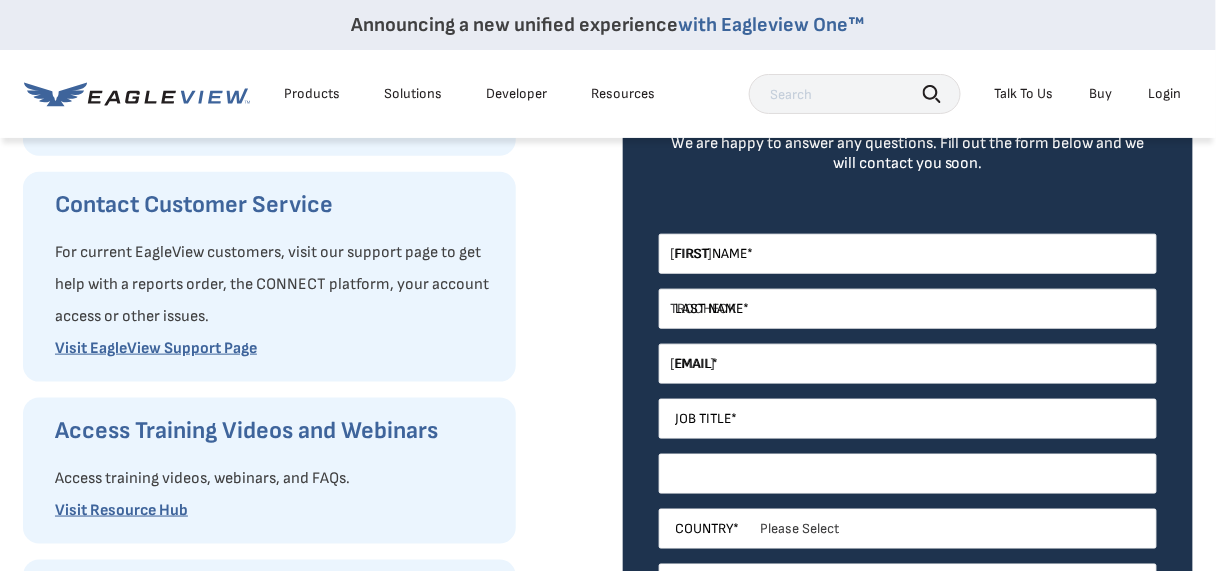 type on "EXP REALTY-TheTrocheckGroup" 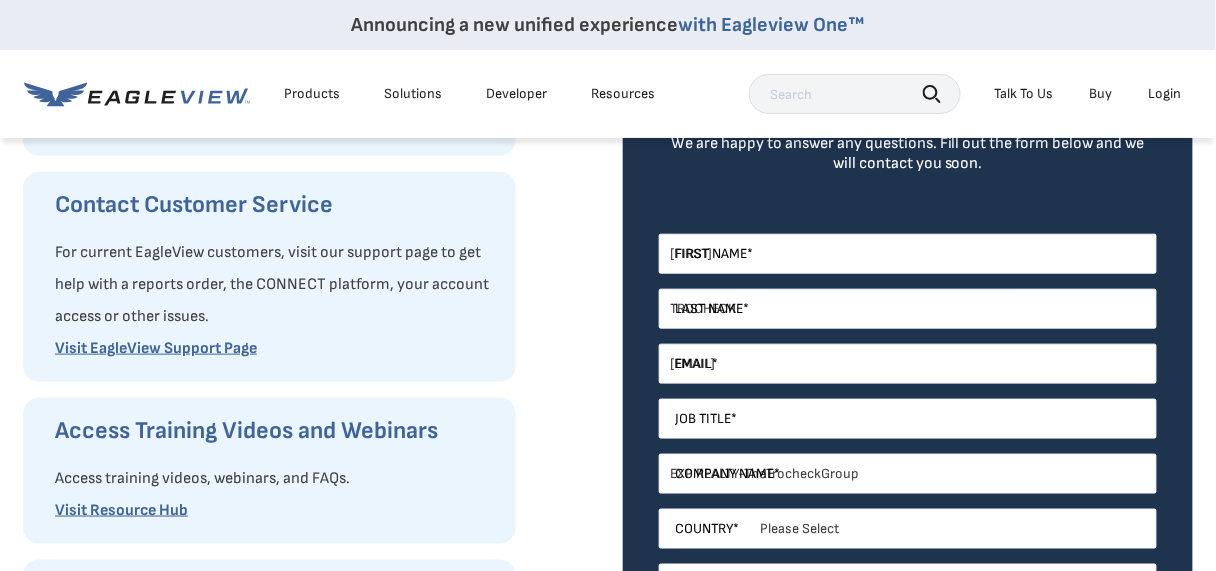 select on "United States" 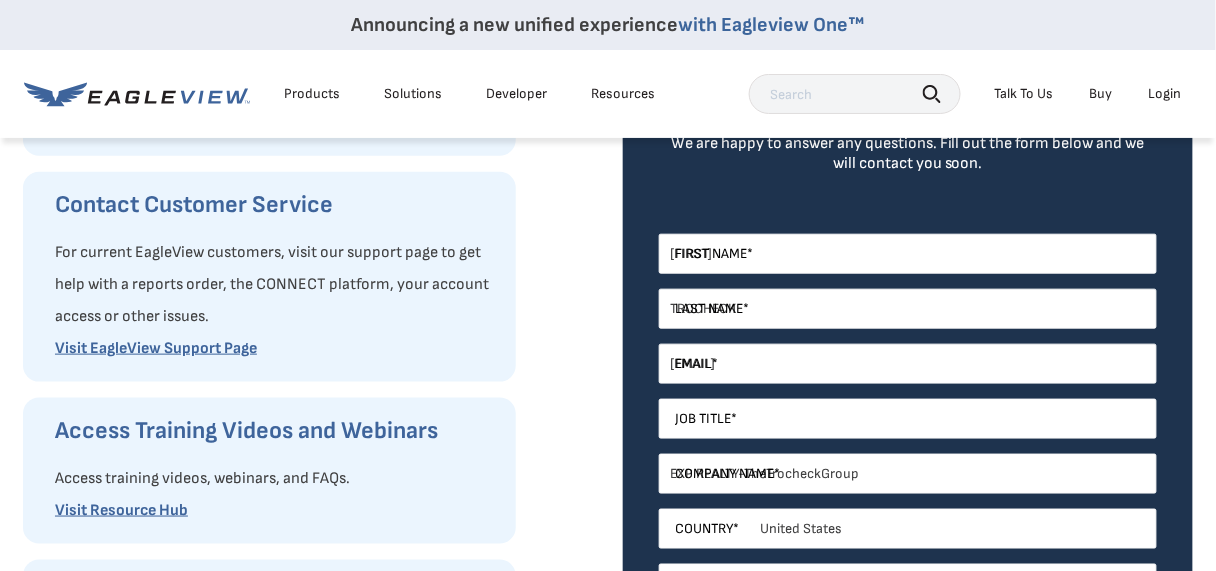 type on "14126007050" 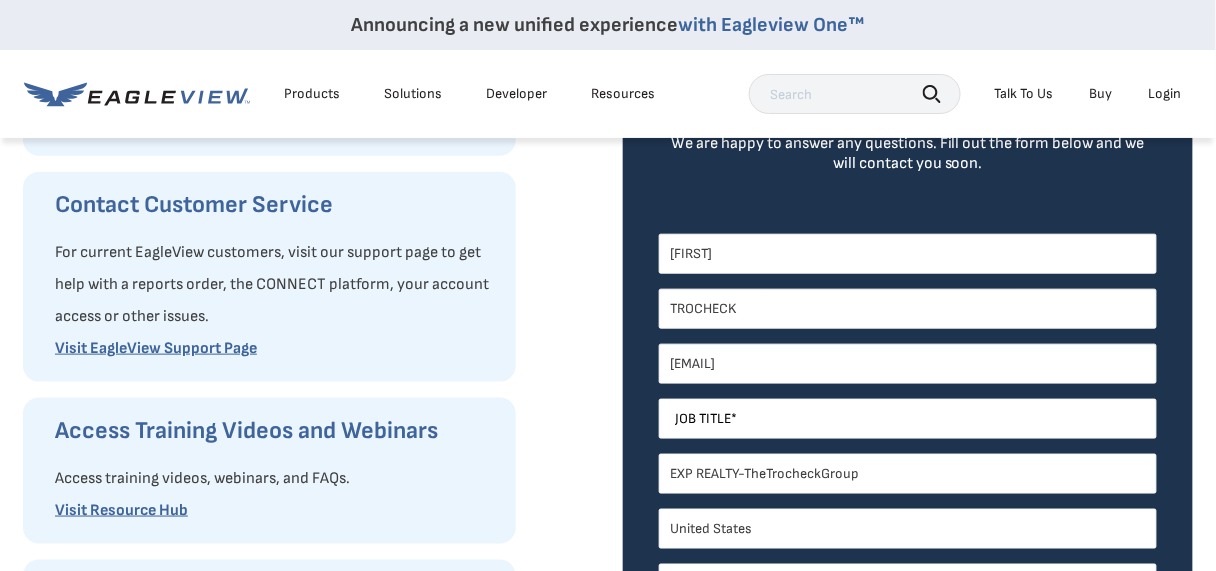 select on "Pennsylvania" 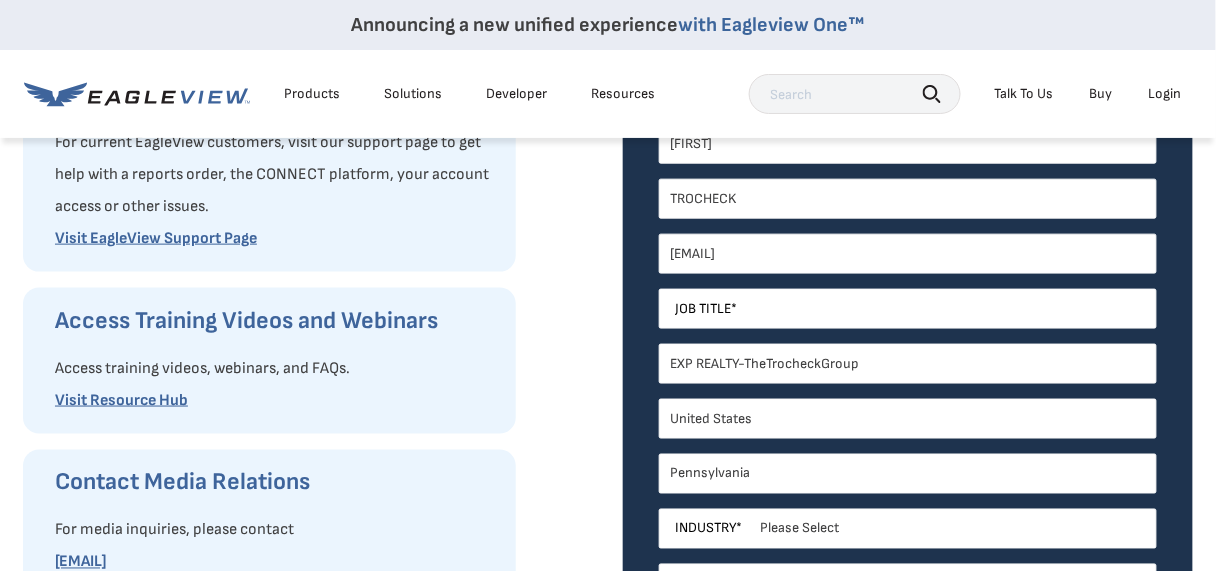 scroll, scrollTop: 478, scrollLeft: 0, axis: vertical 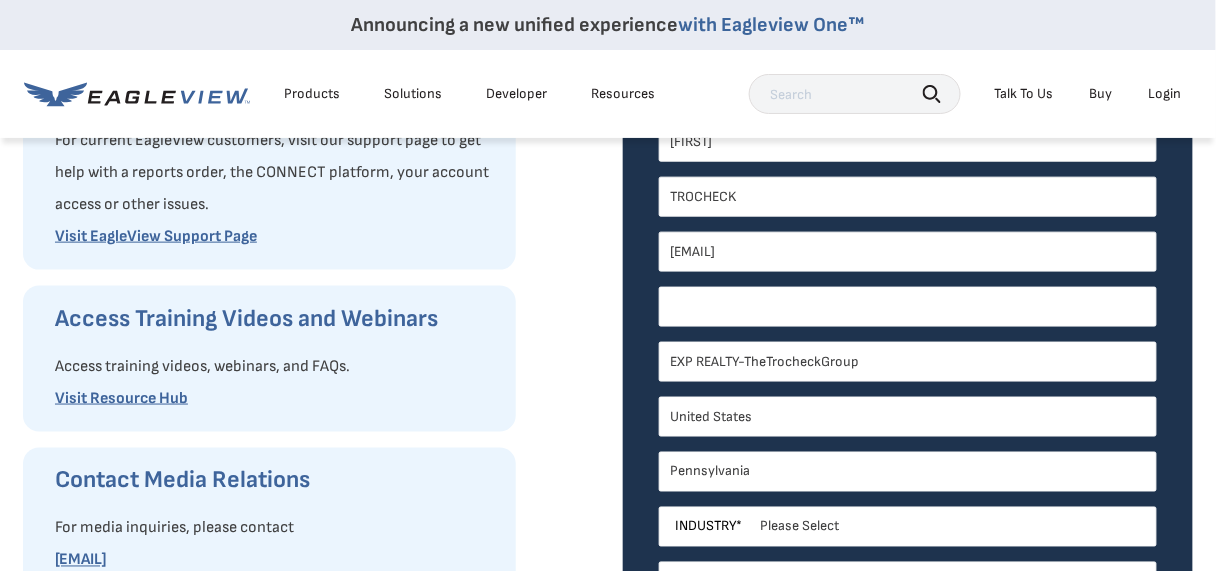 click on "Job Title *" at bounding box center (908, 307) 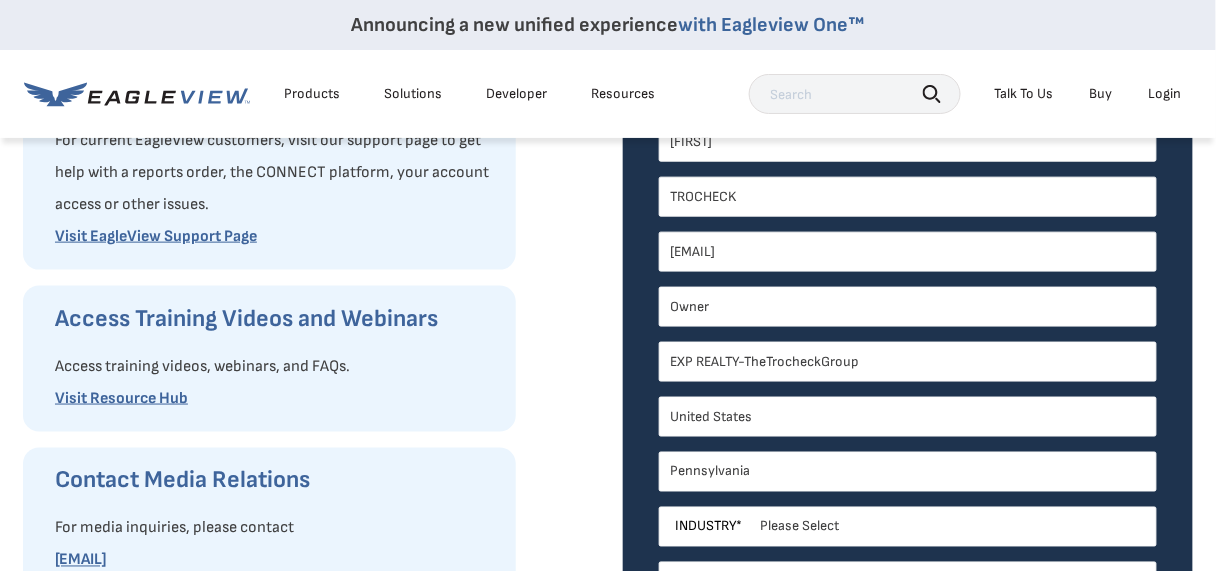 scroll, scrollTop: 508, scrollLeft: 0, axis: vertical 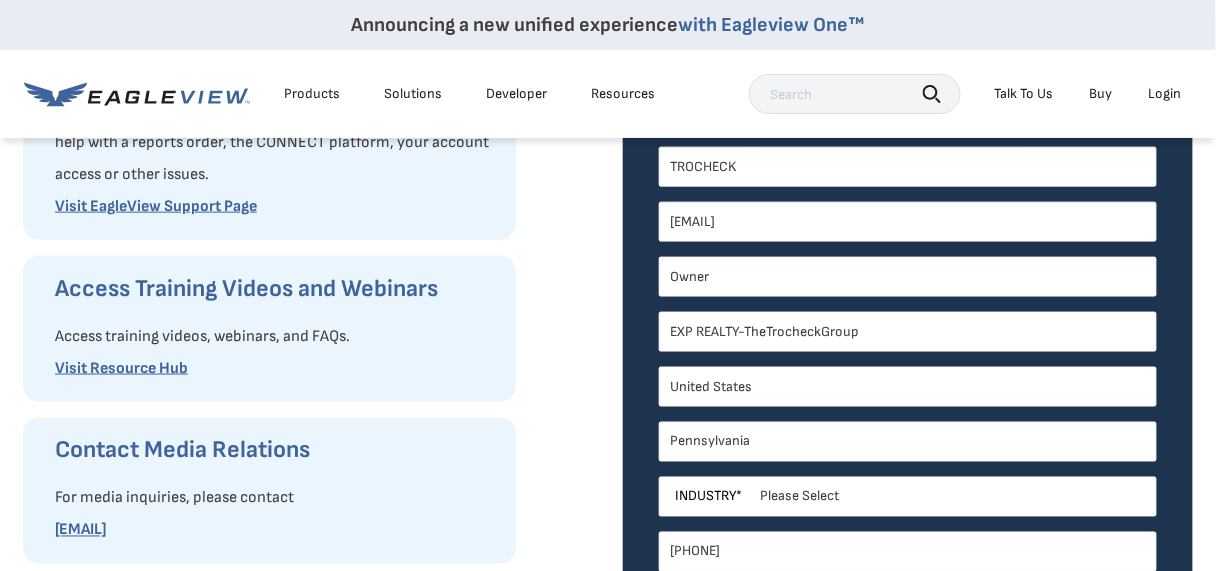 type on "Owner" 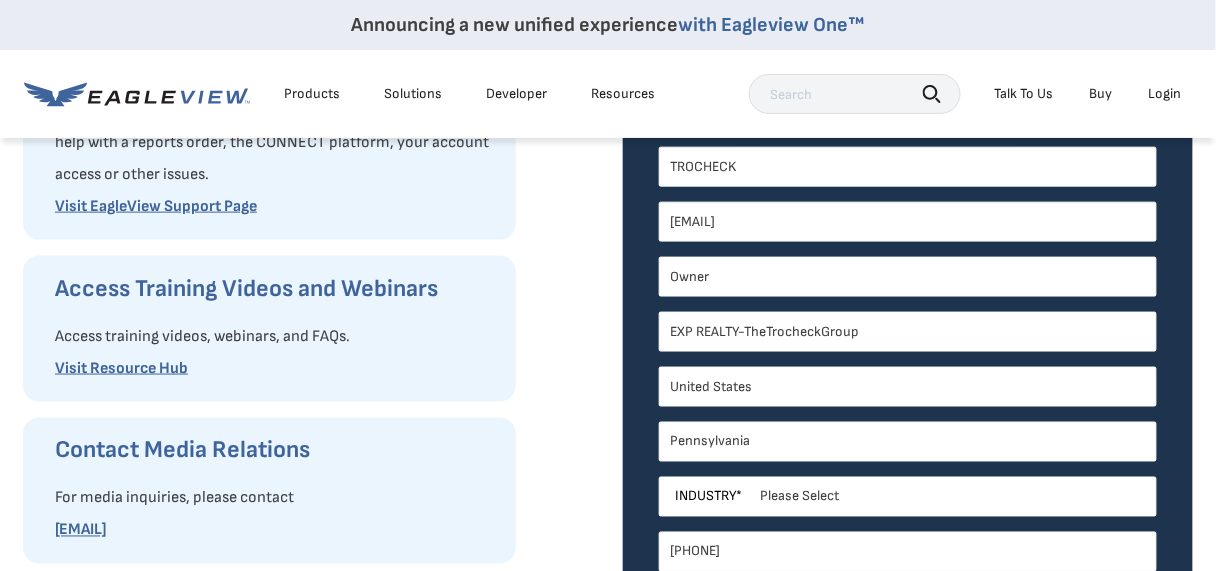click on "EXP REALTY-TheTrocheckGroup" at bounding box center [908, 332] 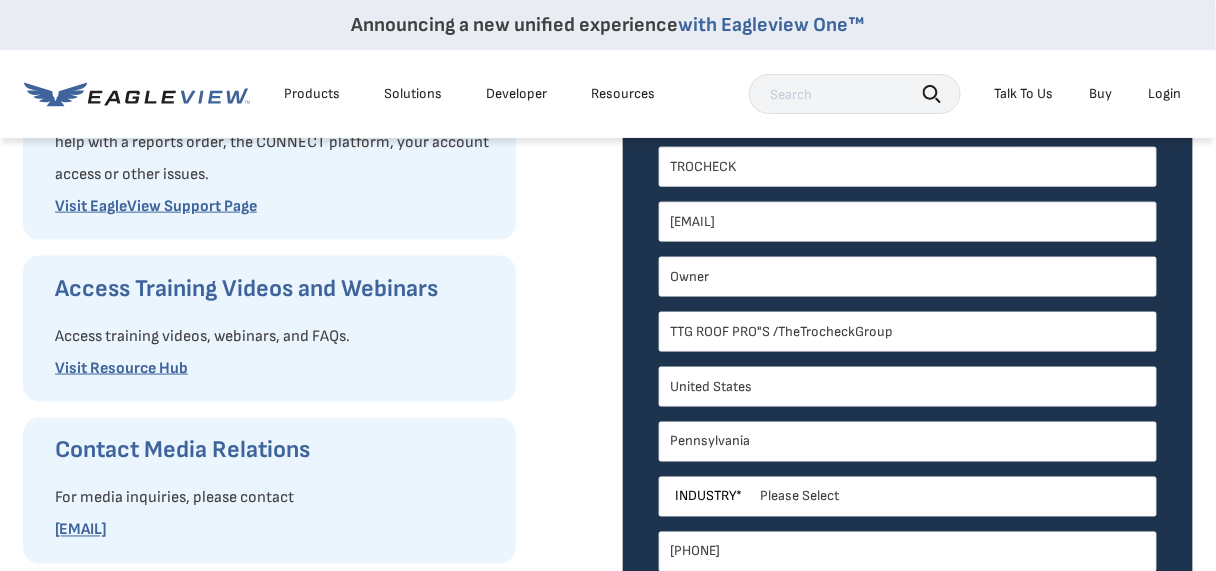 click on "TTG ROOF PRO"S /TheTrocheckGroup" at bounding box center [908, 332] 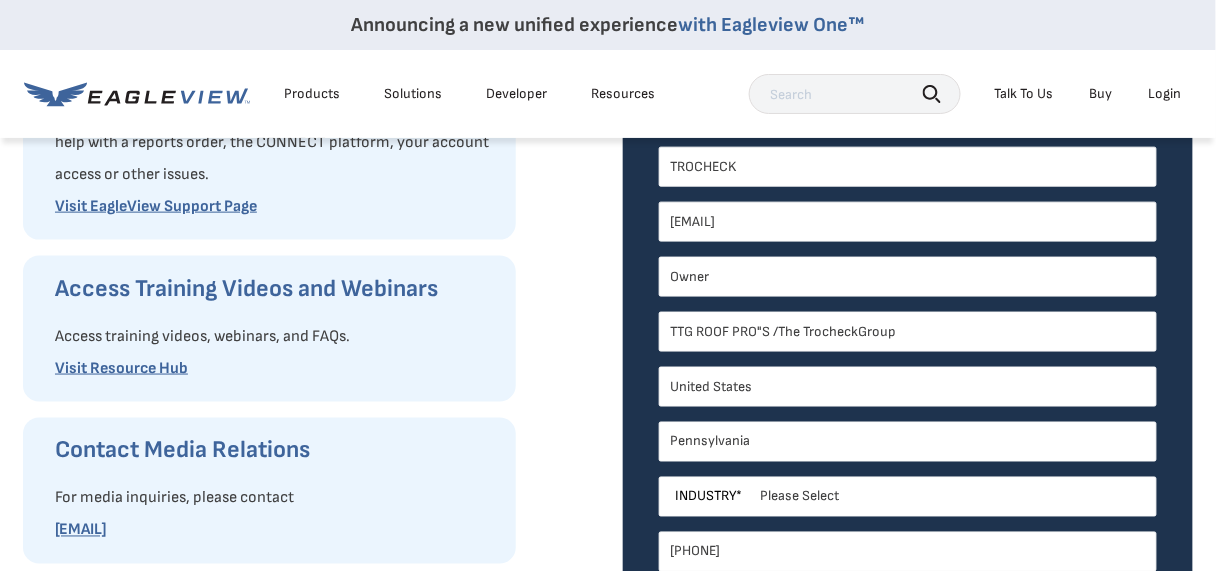 click on "TTG ROOF PRO"S /The TrocheckGroup" at bounding box center (908, 332) 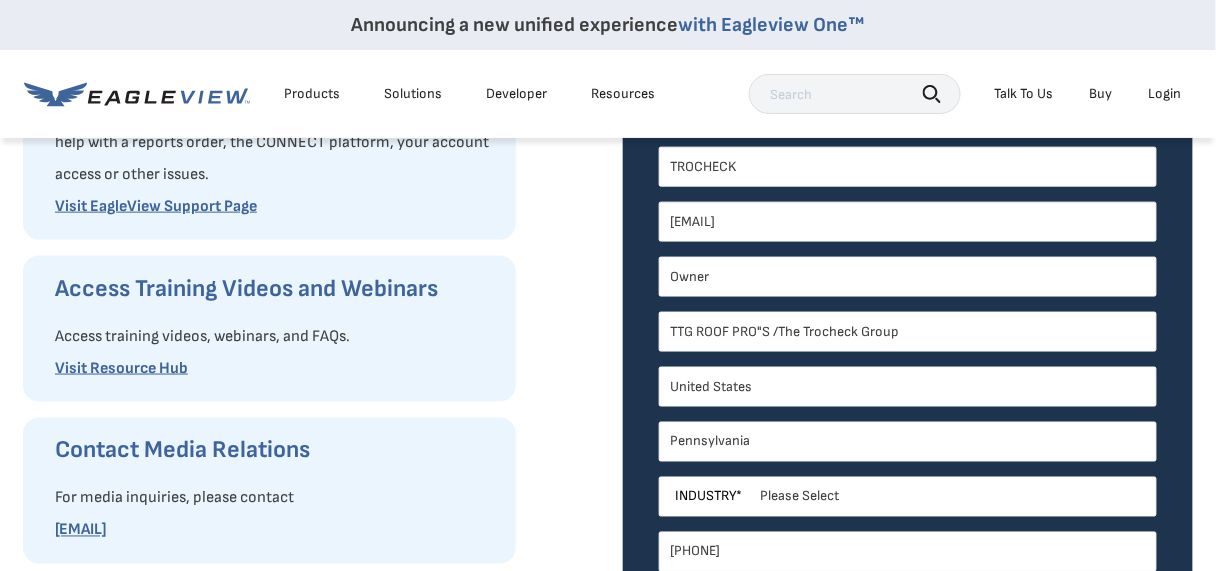 click on "TTG ROOF PRO"S /The Trocheck Group" at bounding box center (908, 332) 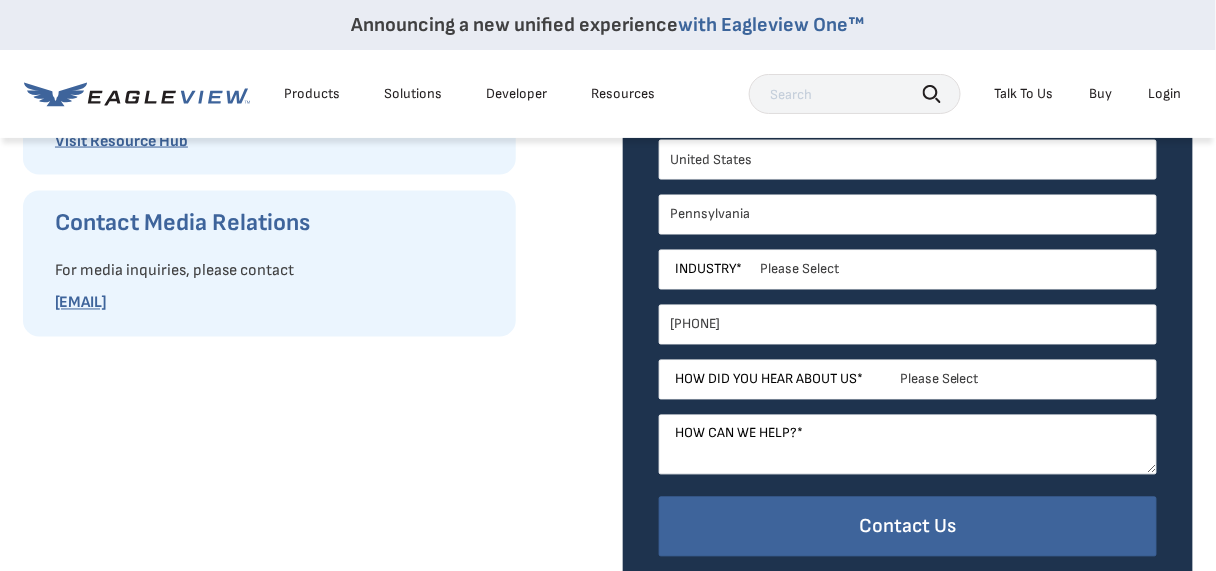 scroll, scrollTop: 745, scrollLeft: 0, axis: vertical 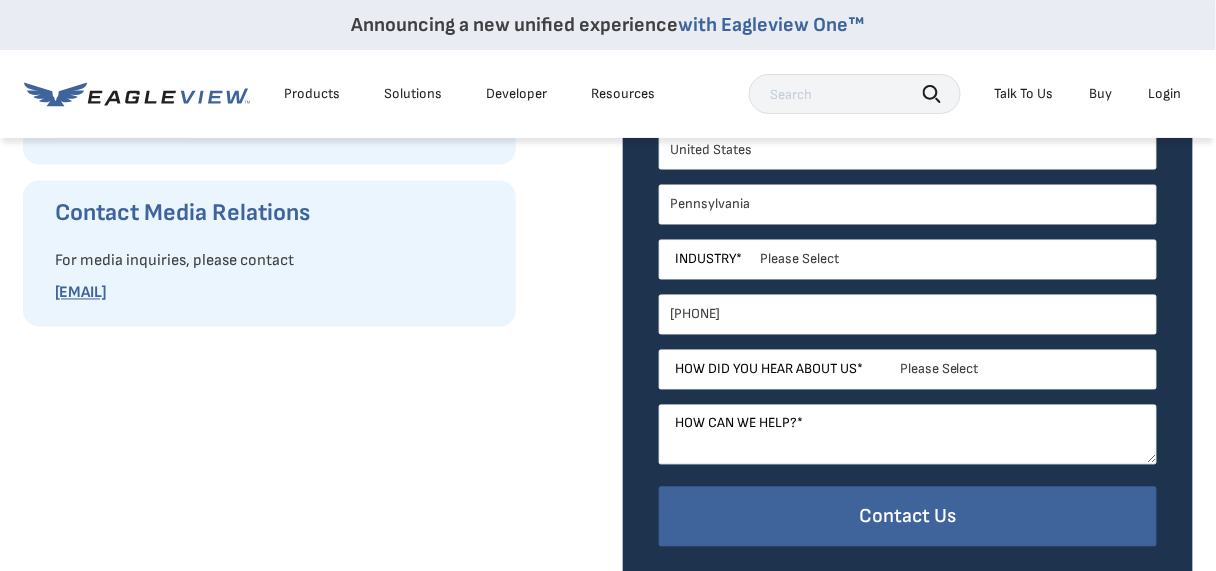type on "TTG ROOF PRO"S /The Trocheck Group Inc" 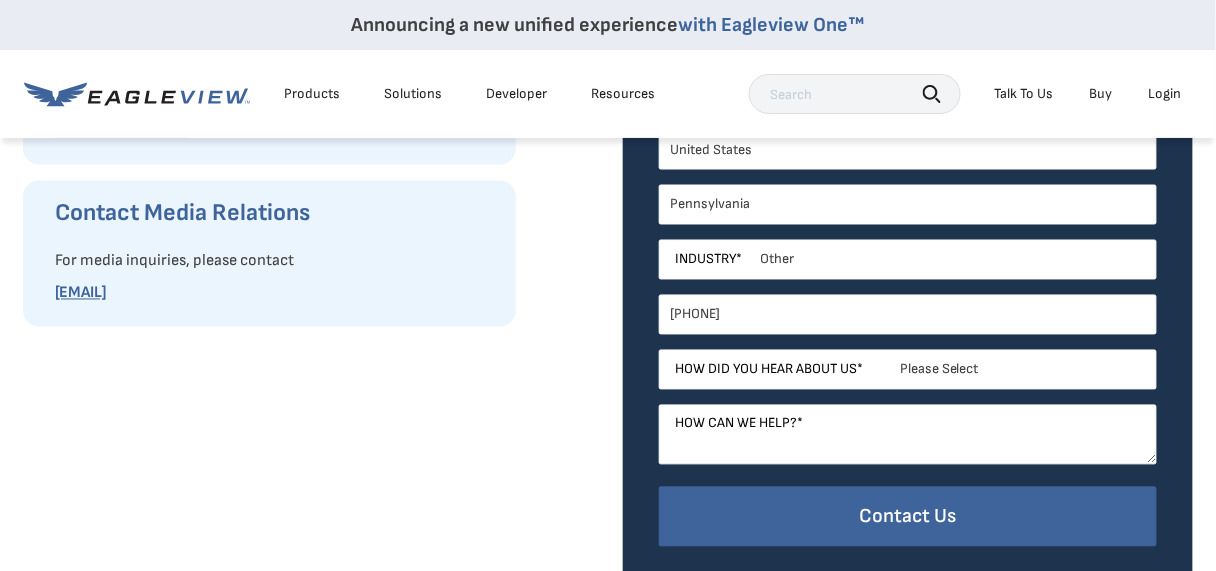 click on "Please Select Architects & Engineering Construction Electric/Gas Utilities Government Insurance Other Property Maintenance Real Estate Solar Telecommunications Software and Technology" at bounding box center (908, 260) 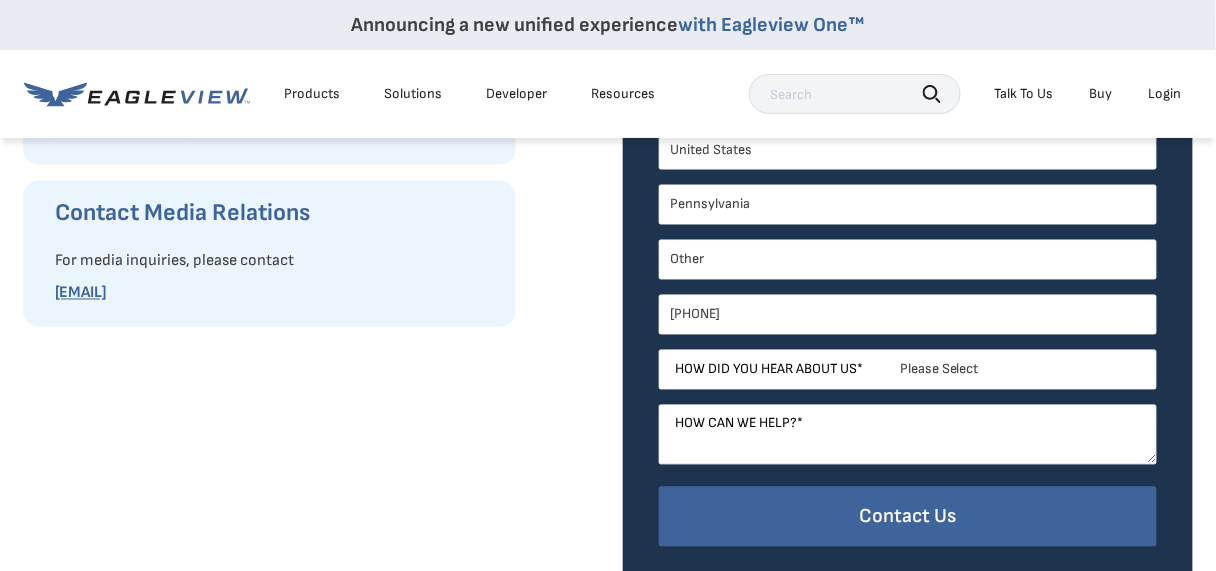click on "How can we help? *" at bounding box center [739, 448] 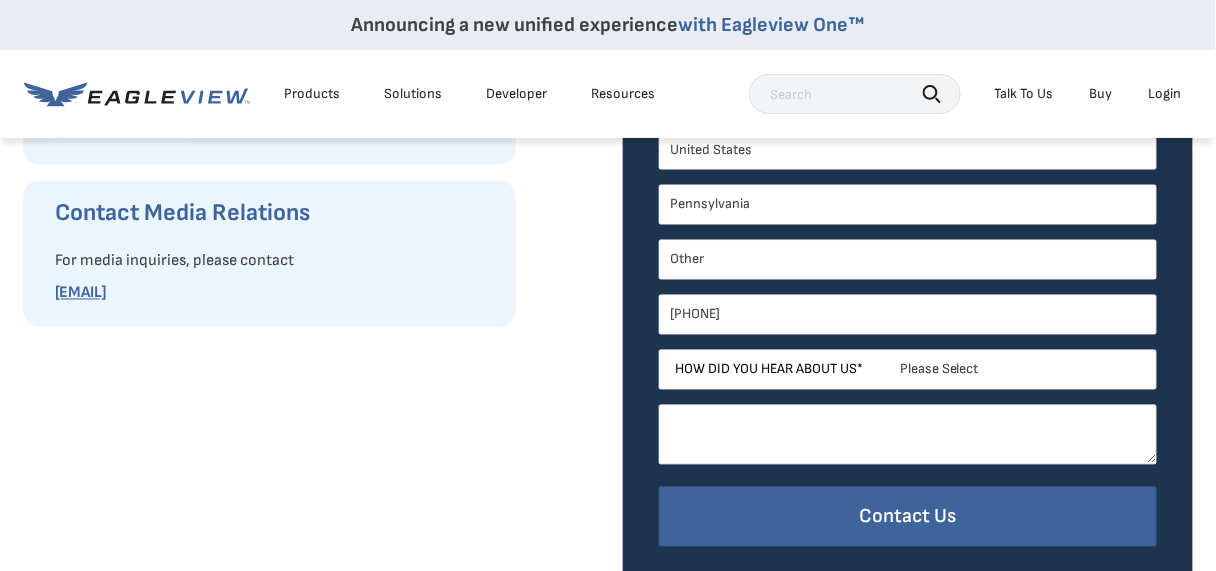 click on "How can we help? *" at bounding box center (908, 435) 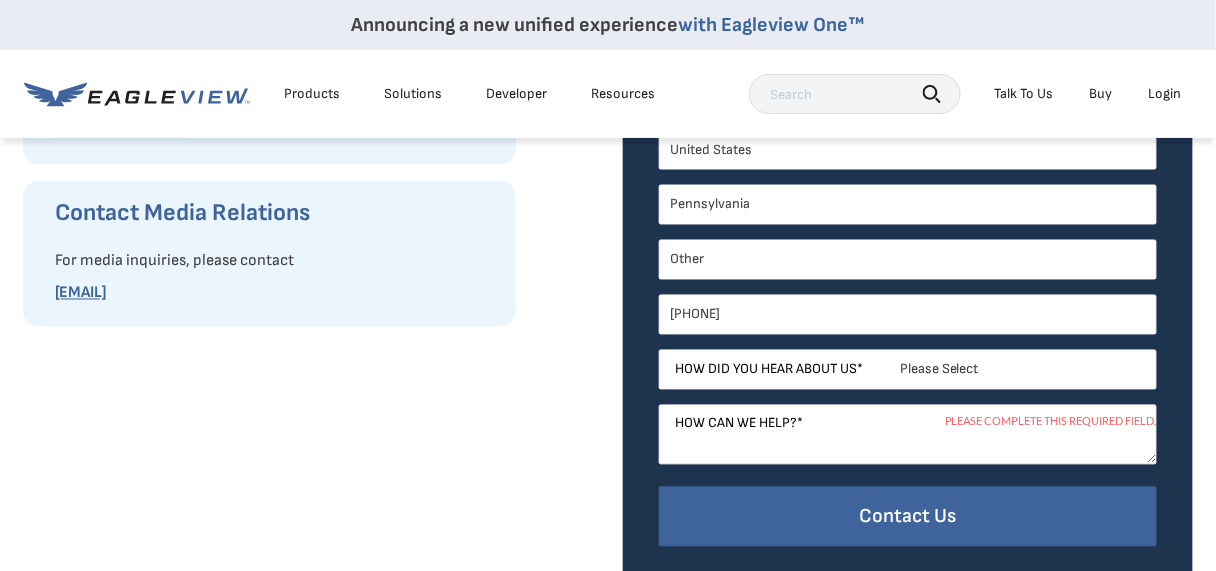 click on "Please Select Search Engine Social Media Word of Mouth Podcast Online Advertisement Event or Webinar Other" at bounding box center (908, 370) 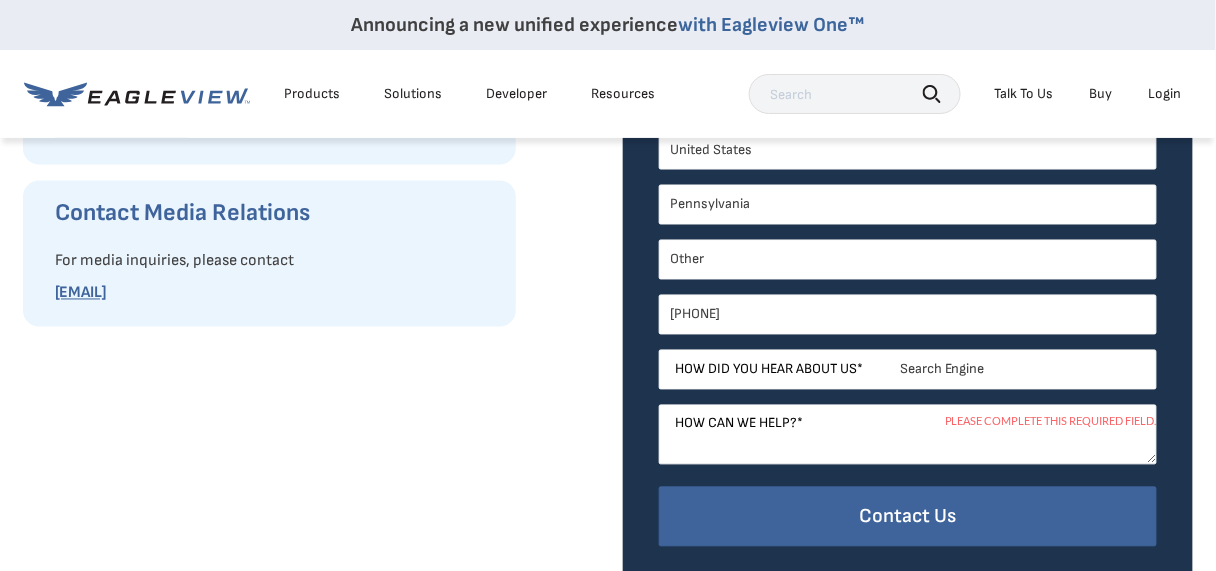 click on "Please Select Search Engine Social Media Word of Mouth Podcast Online Advertisement Event or Webinar Other" at bounding box center (908, 370) 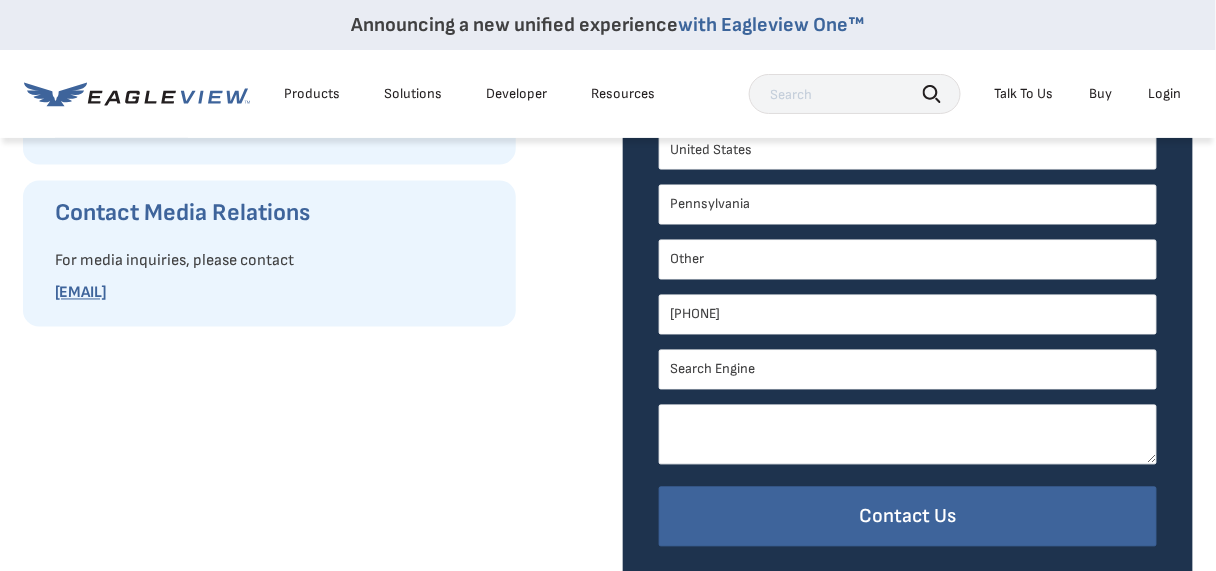click on "How can we help? *" at bounding box center [908, 435] 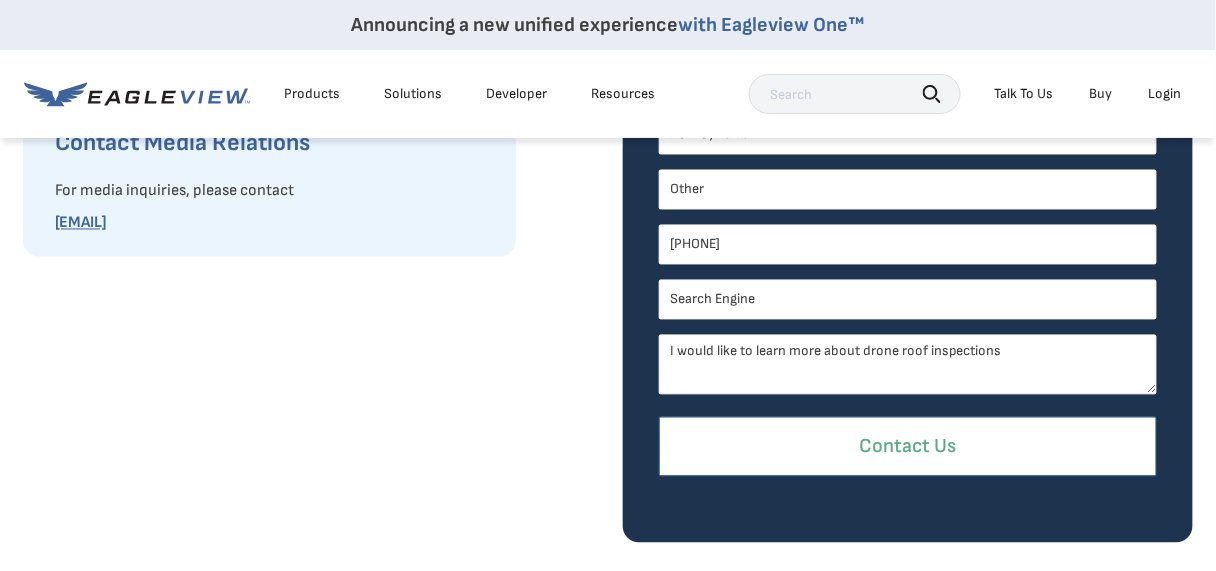 scroll, scrollTop: 817, scrollLeft: 0, axis: vertical 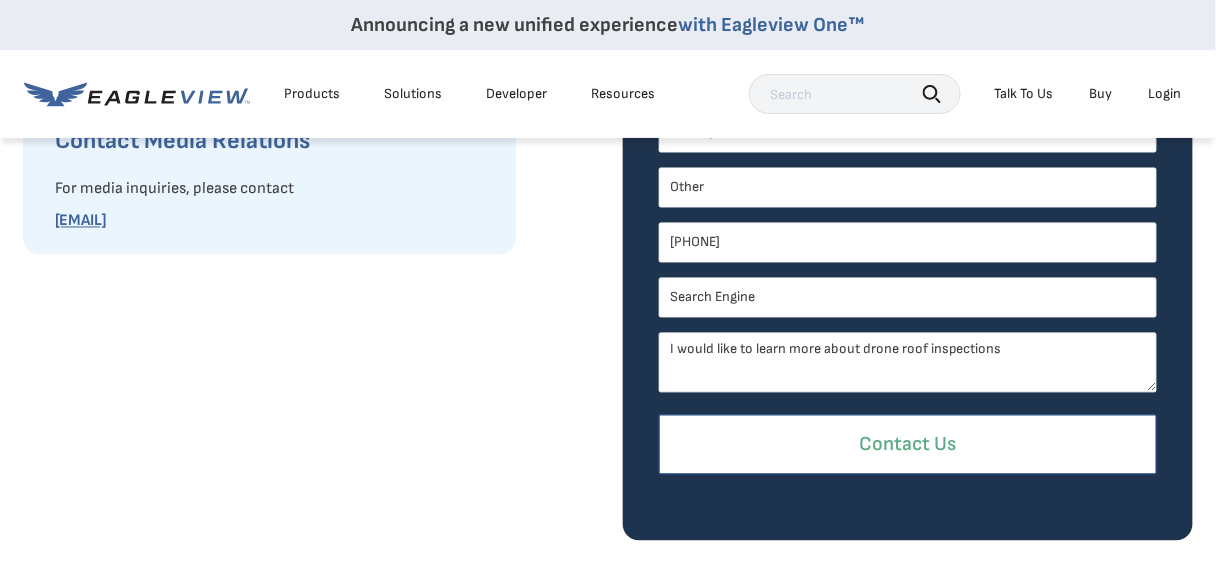 type on "I would like to learn more about drone roof inspections" 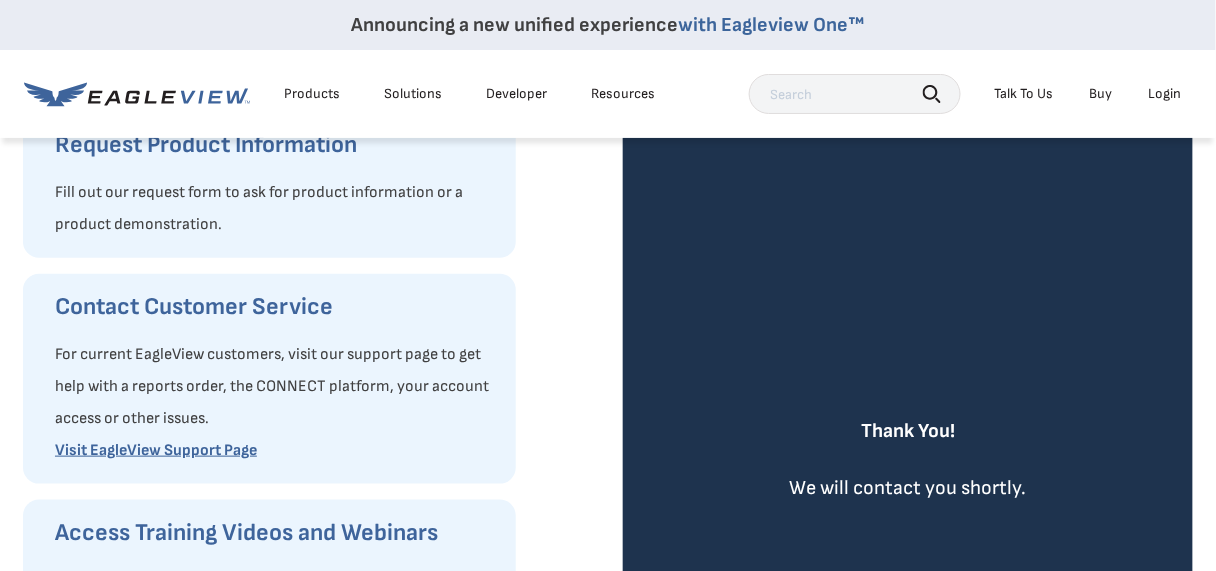 scroll, scrollTop: 251, scrollLeft: 0, axis: vertical 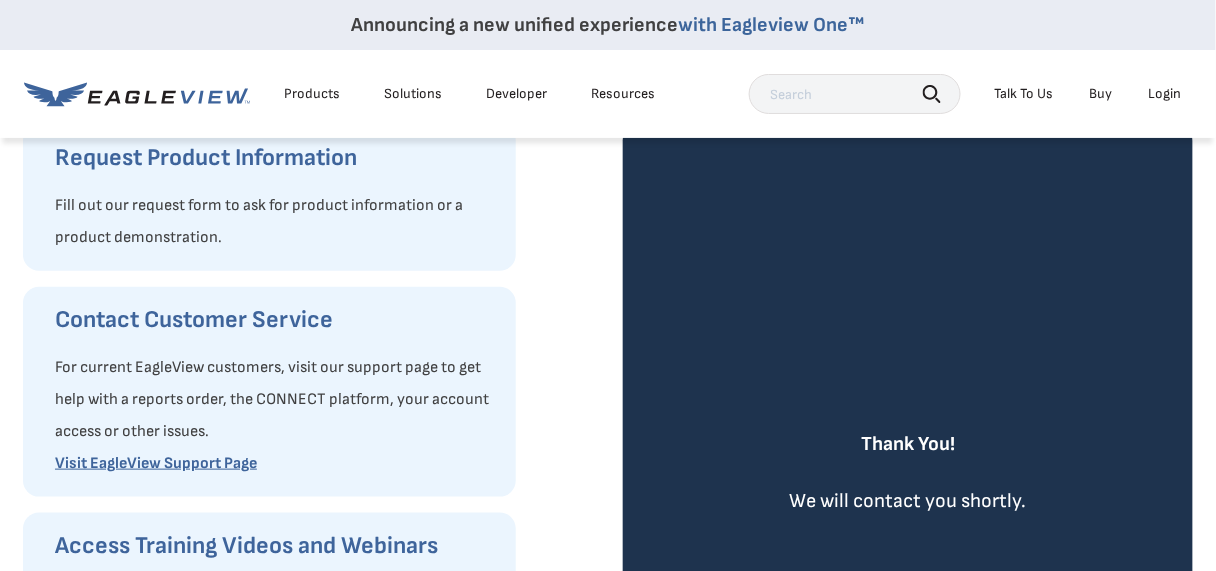 click on "Products" at bounding box center (312, 94) 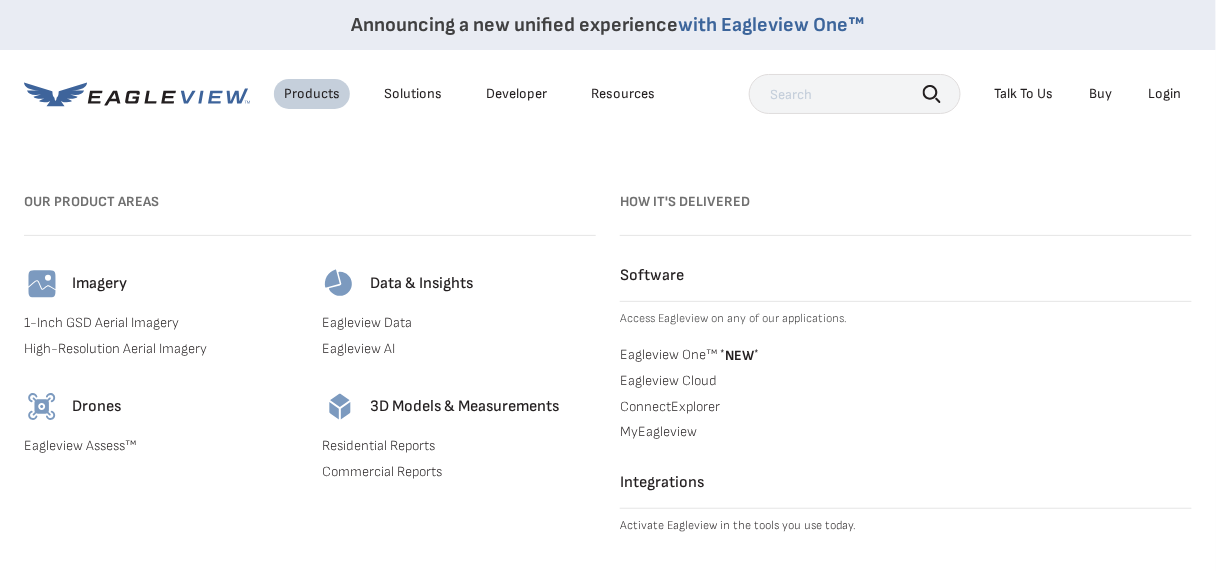 click on "Eagleview Assess™" at bounding box center (161, 446) 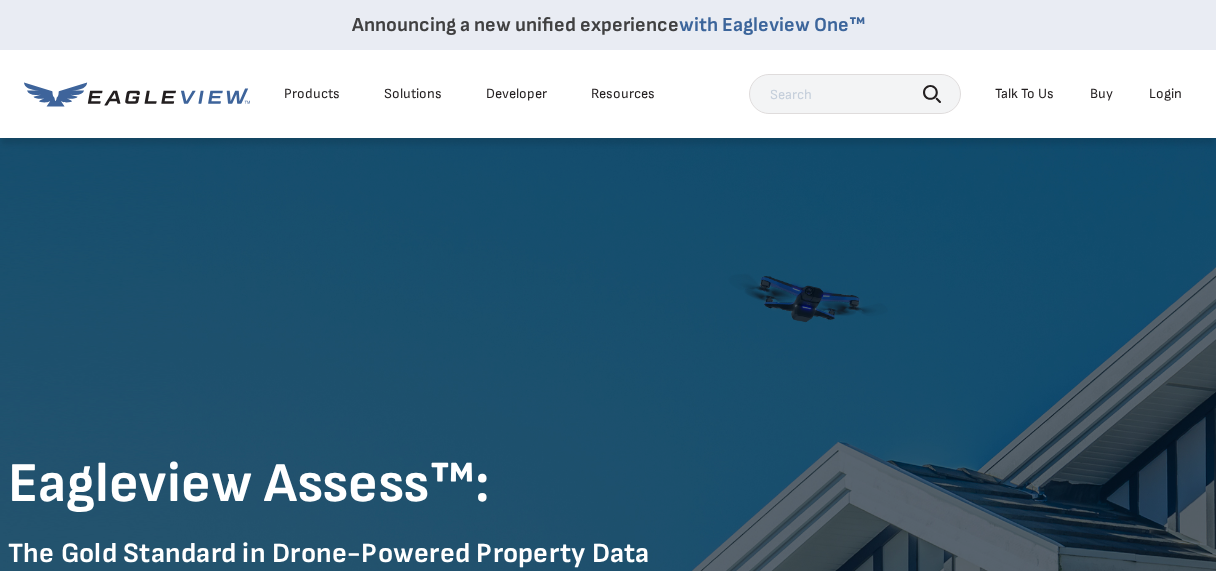 scroll, scrollTop: 0, scrollLeft: 0, axis: both 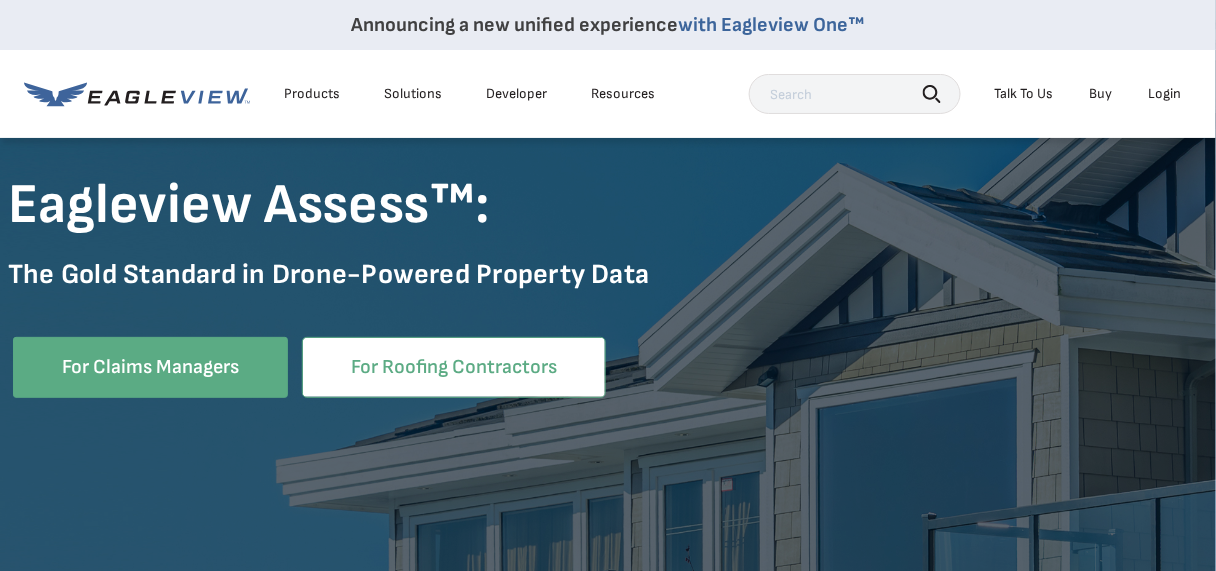 click on "For Roofing Contractors" at bounding box center (454, 367) 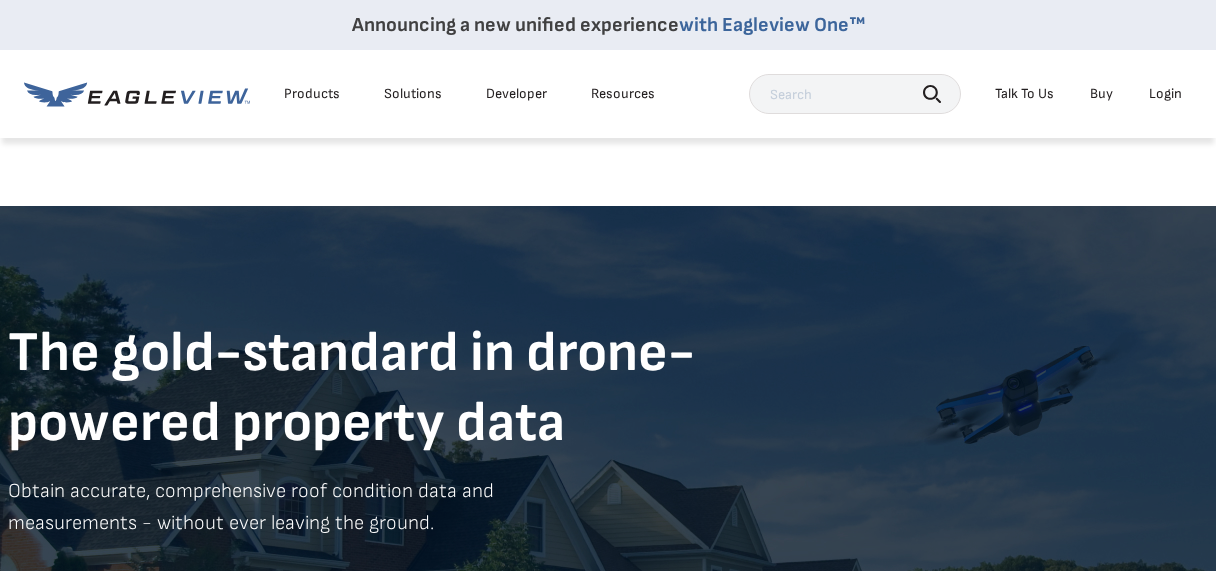 scroll, scrollTop: 0, scrollLeft: 0, axis: both 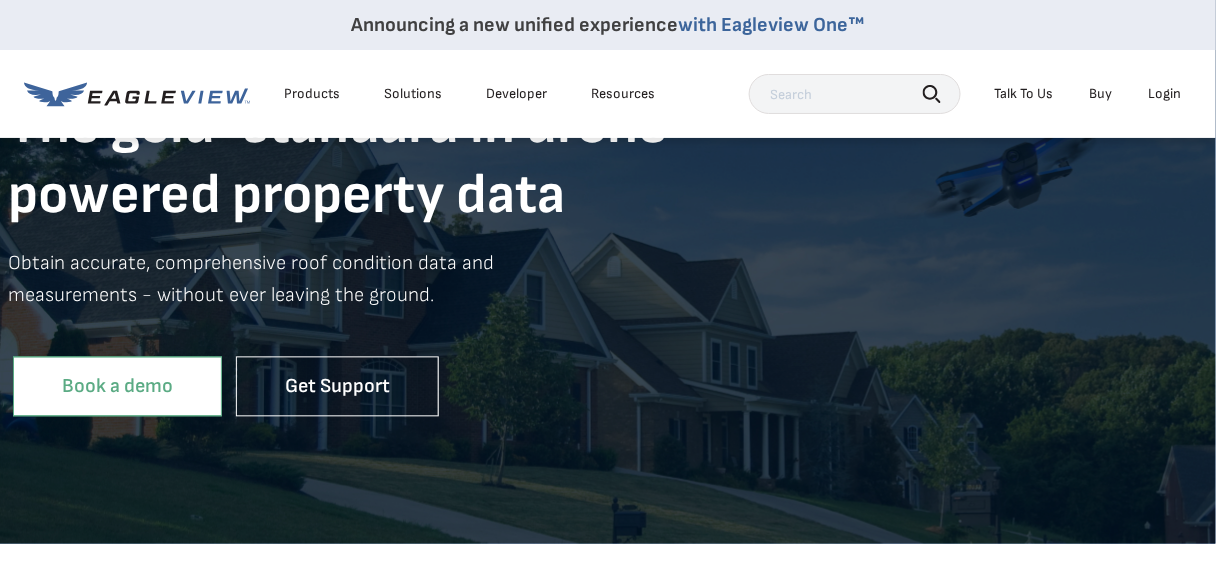 click on "Book a demo" at bounding box center [117, 386] 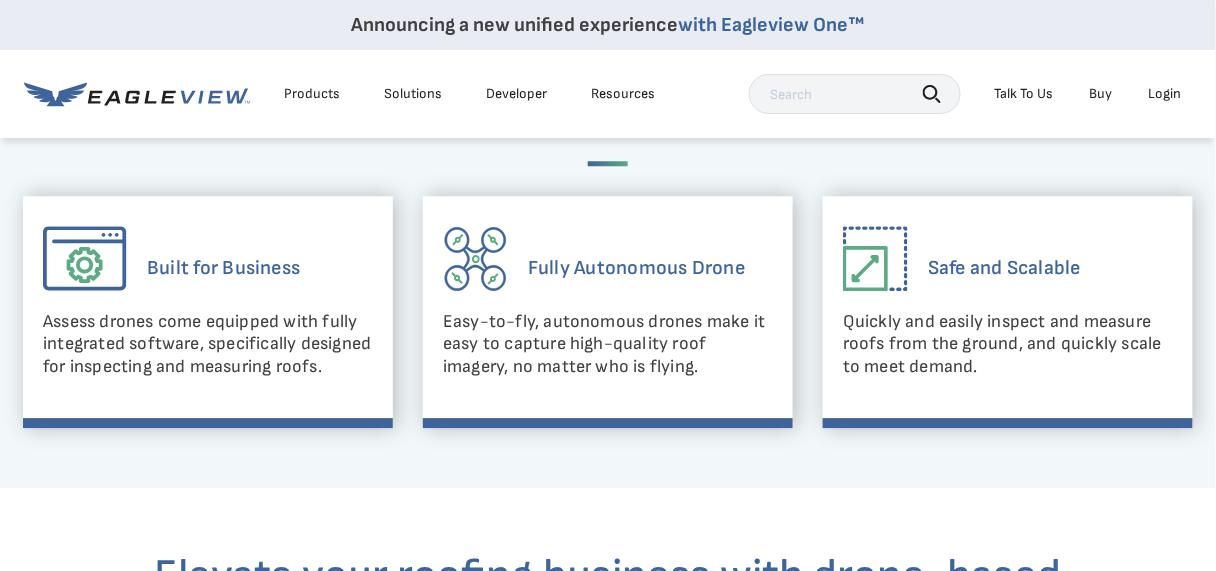 scroll, scrollTop: 1248, scrollLeft: 0, axis: vertical 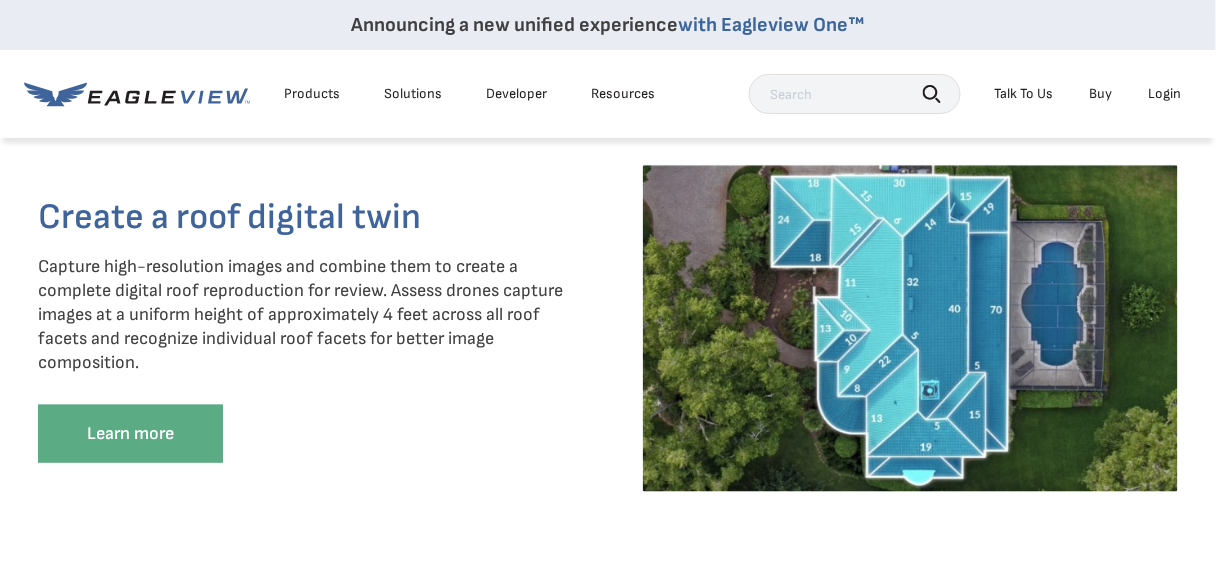 click on "Login" at bounding box center [1165, 94] 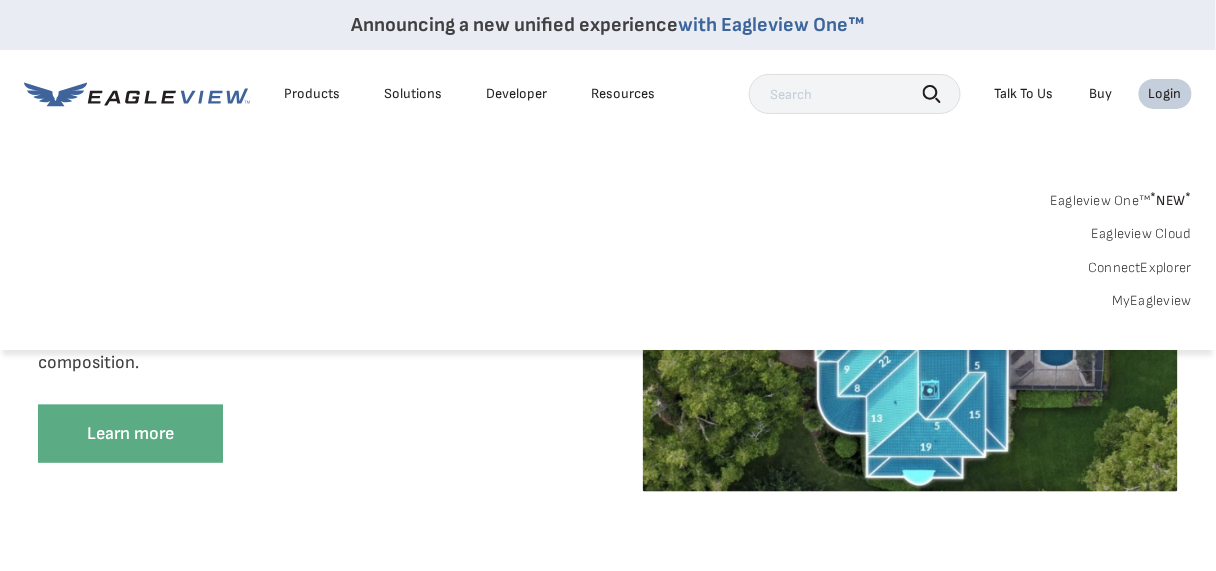 click on "Eagleview Cloud" at bounding box center [1141, 234] 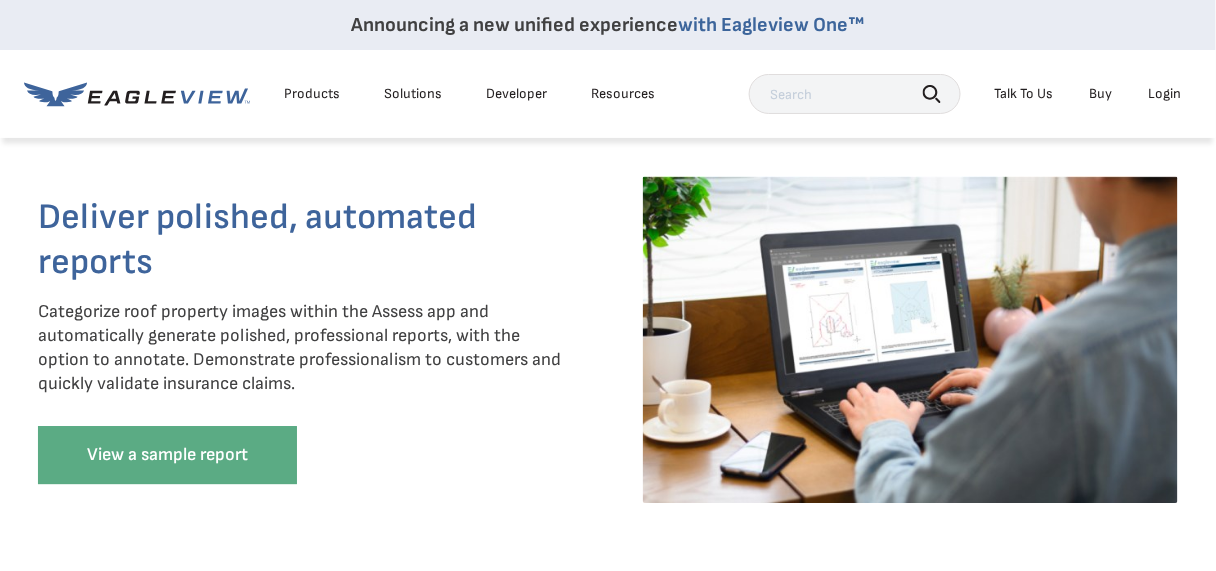 scroll, scrollTop: 3137, scrollLeft: 0, axis: vertical 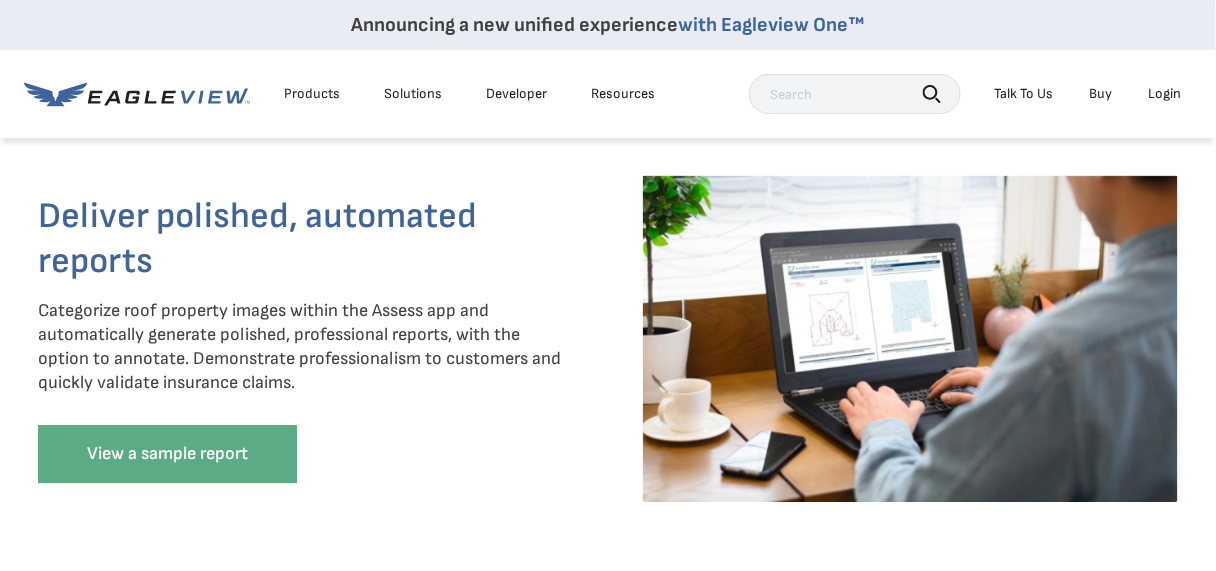 click on "Solutions" at bounding box center [413, 94] 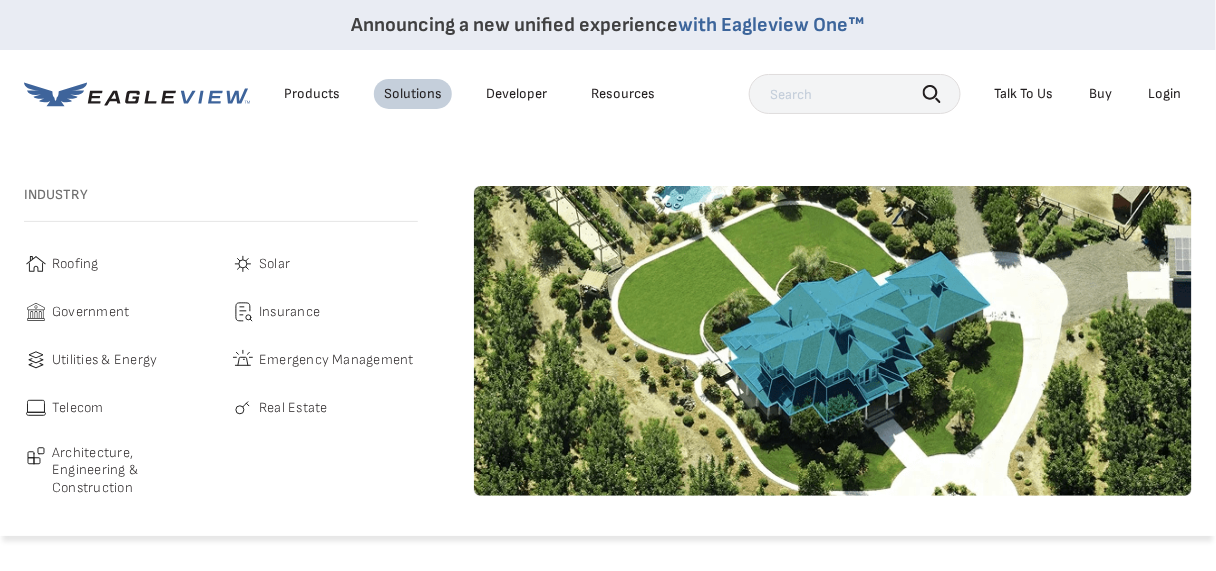 click on "Roofing" at bounding box center [75, 264] 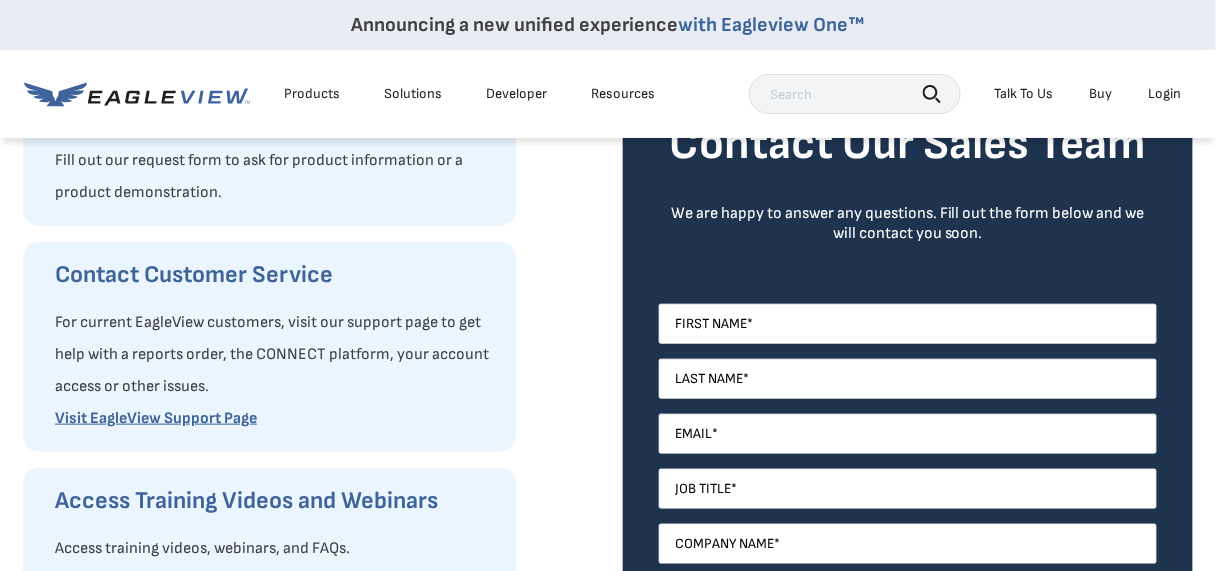 scroll, scrollTop: 0, scrollLeft: 0, axis: both 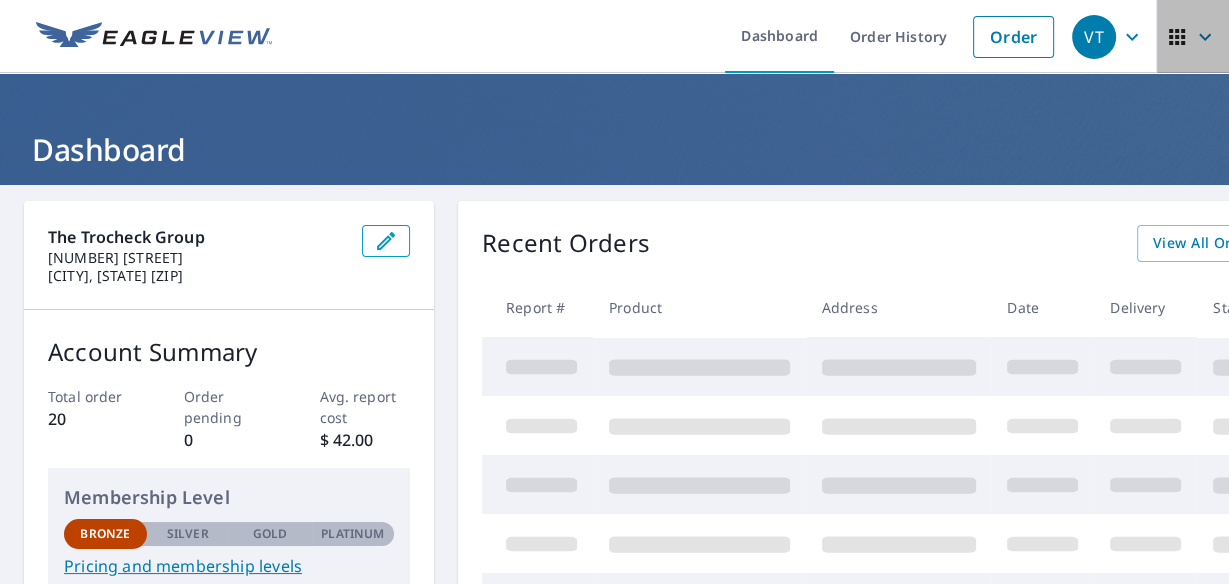 click 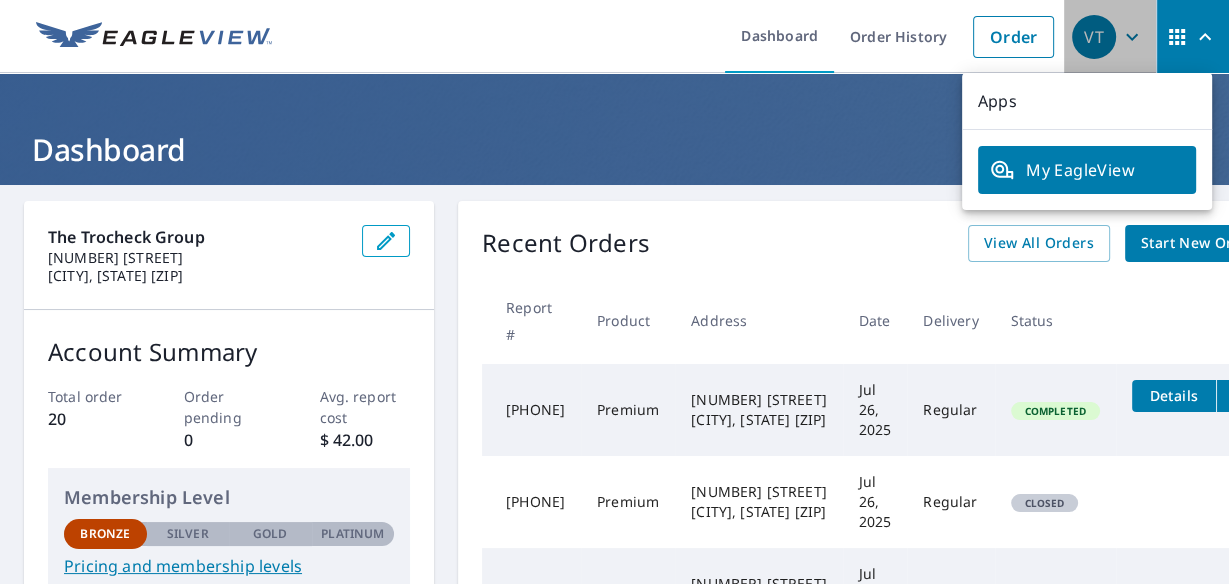 click 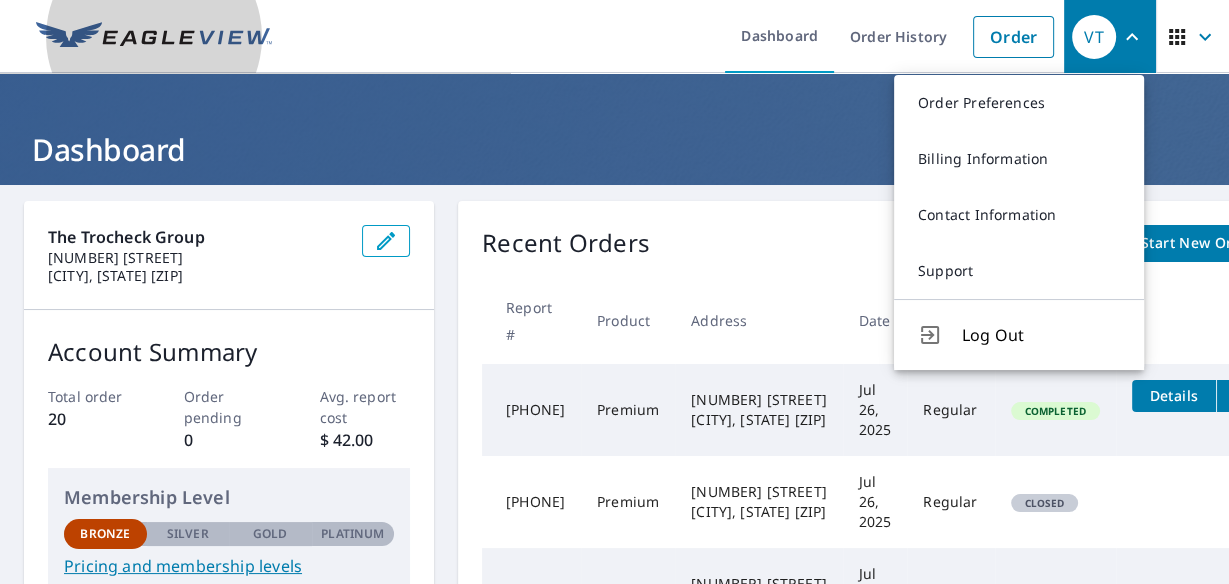 click at bounding box center [154, 37] 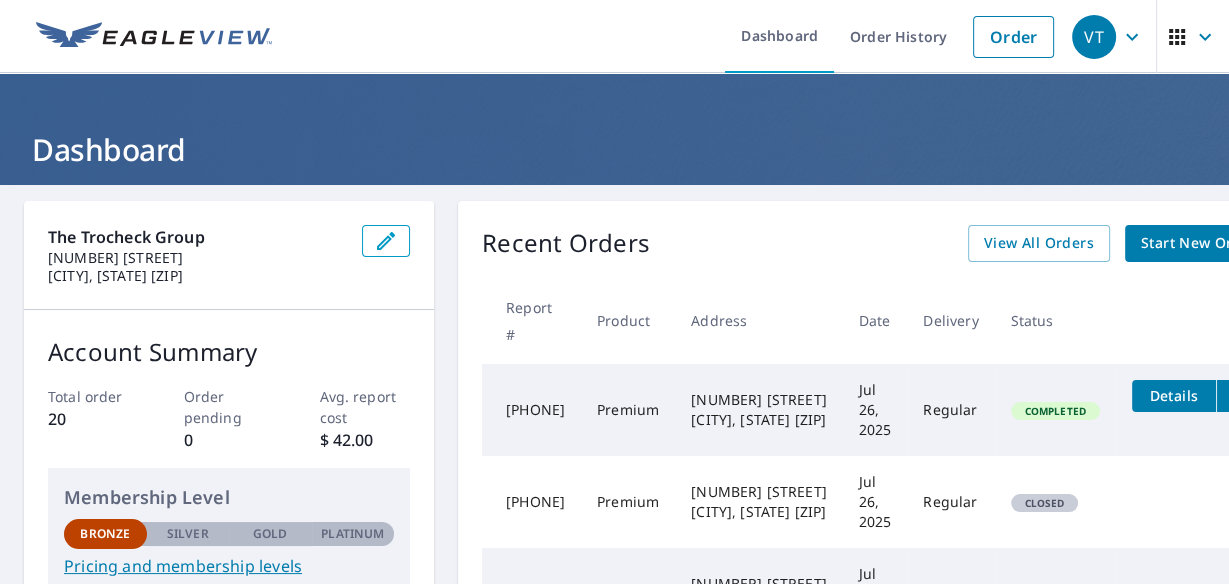 click at bounding box center (154, 37) 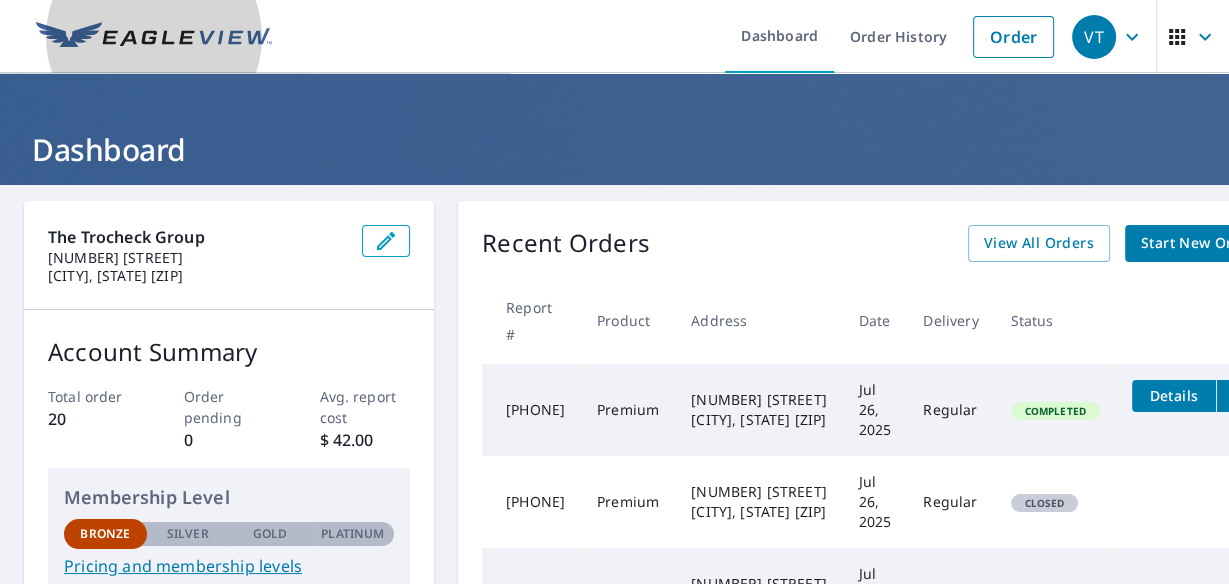 click at bounding box center (154, 37) 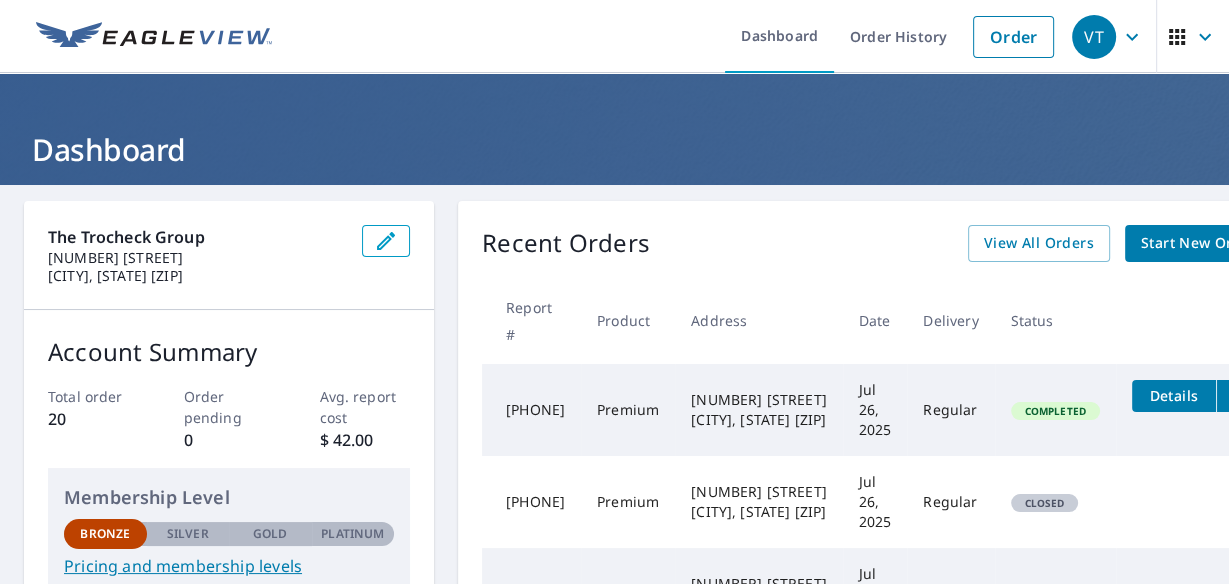 click at bounding box center (154, 37) 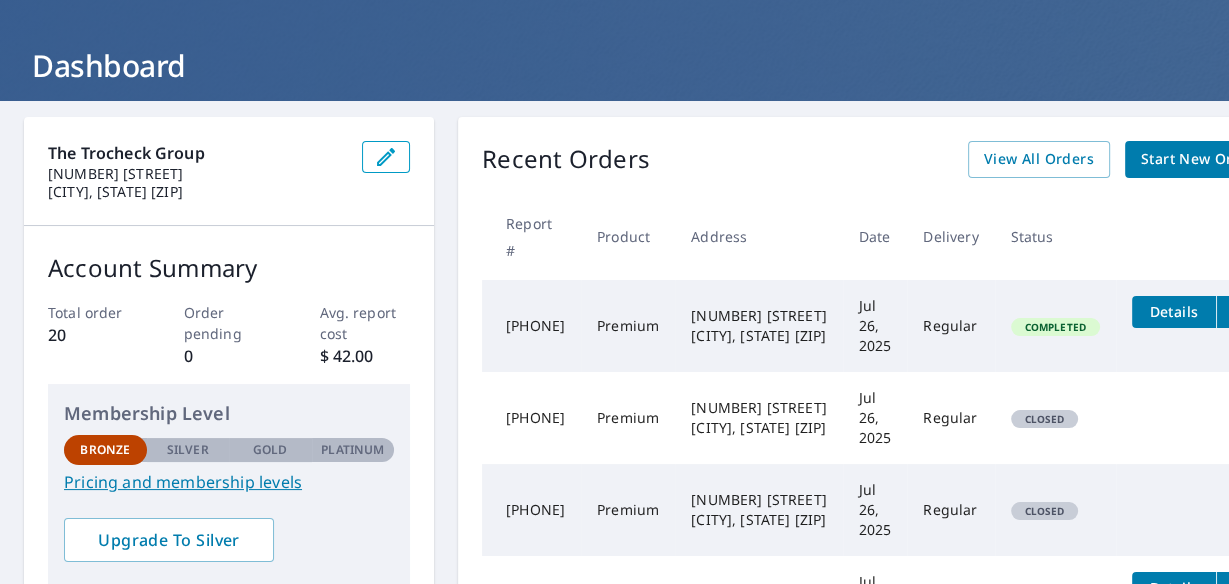 scroll, scrollTop: 0, scrollLeft: 0, axis: both 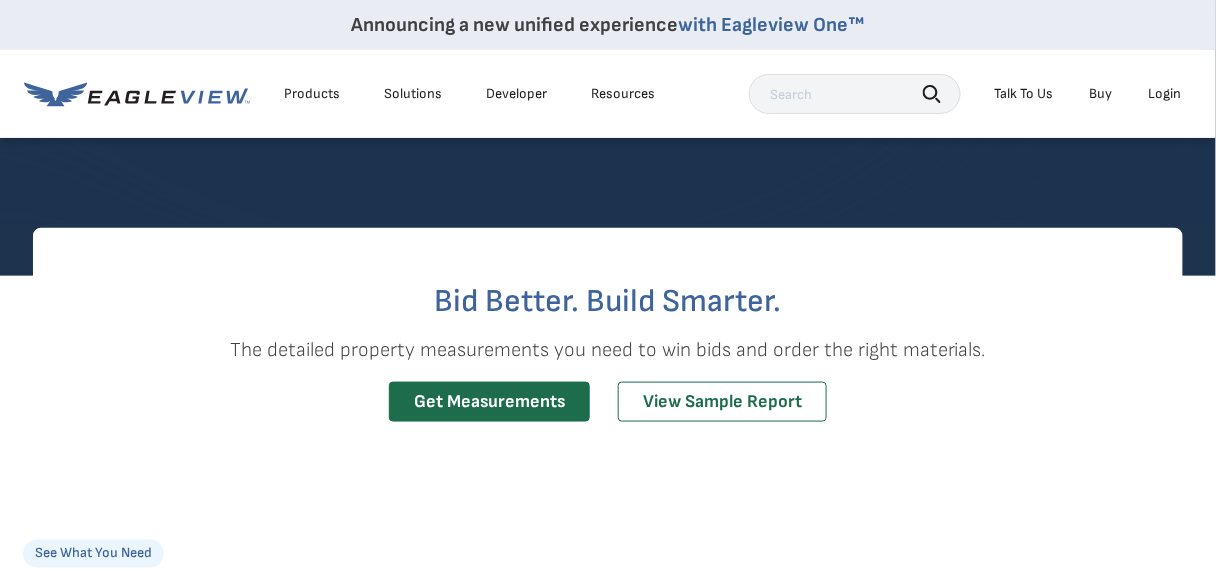 drag, startPoint x: 0, startPoint y: 0, endPoint x: 613, endPoint y: 467, distance: 770.6218 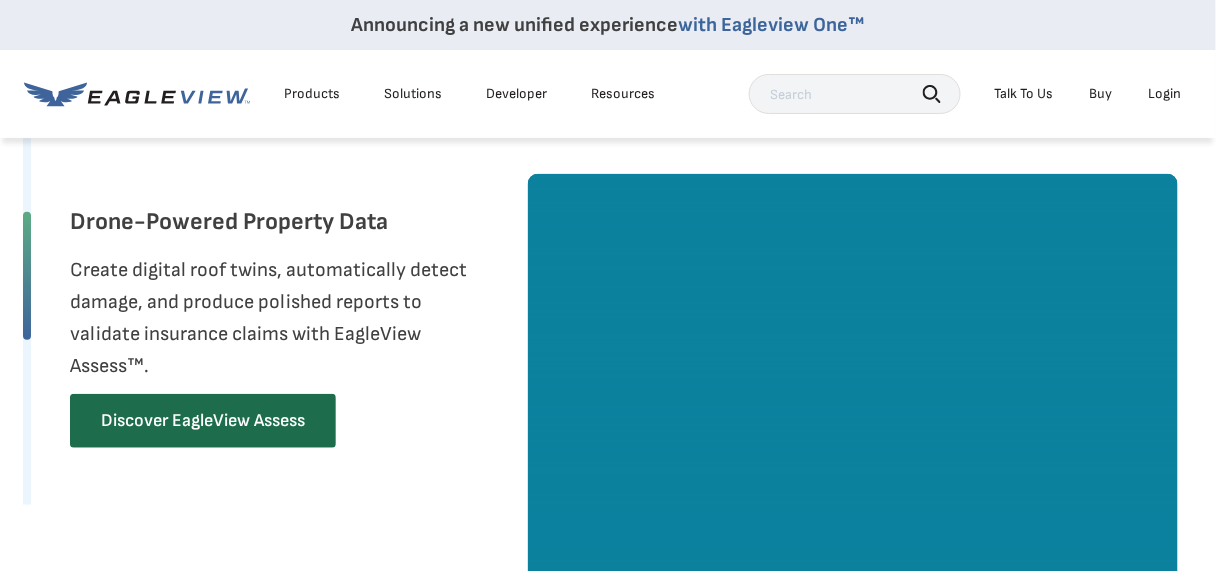 scroll, scrollTop: 2151, scrollLeft: 0, axis: vertical 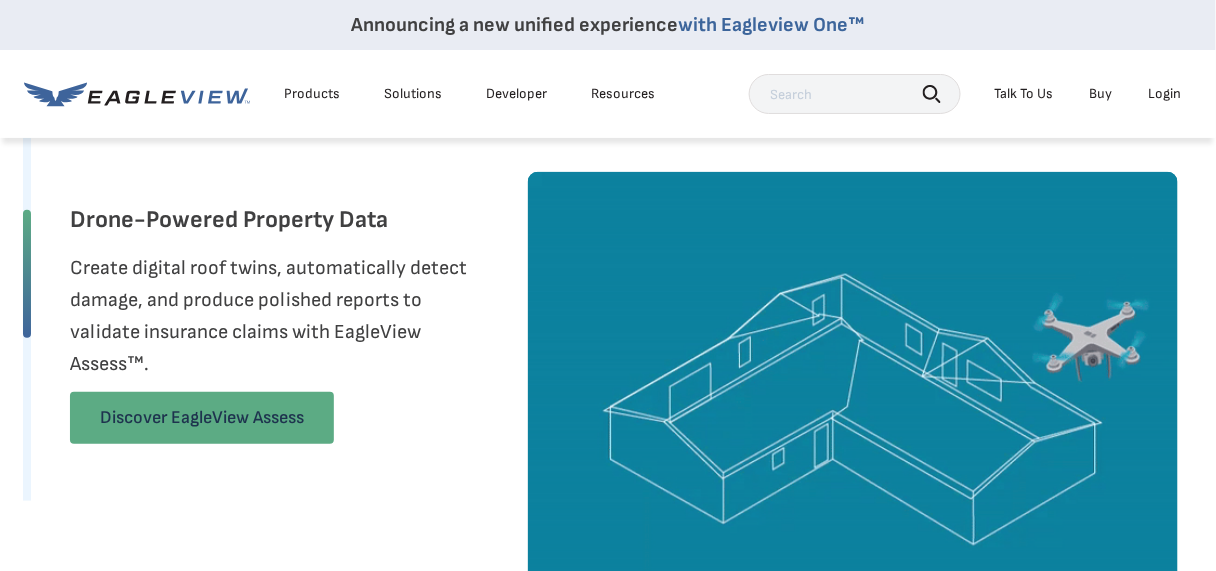 click on "Discover EagleView Assess" at bounding box center (202, 418) 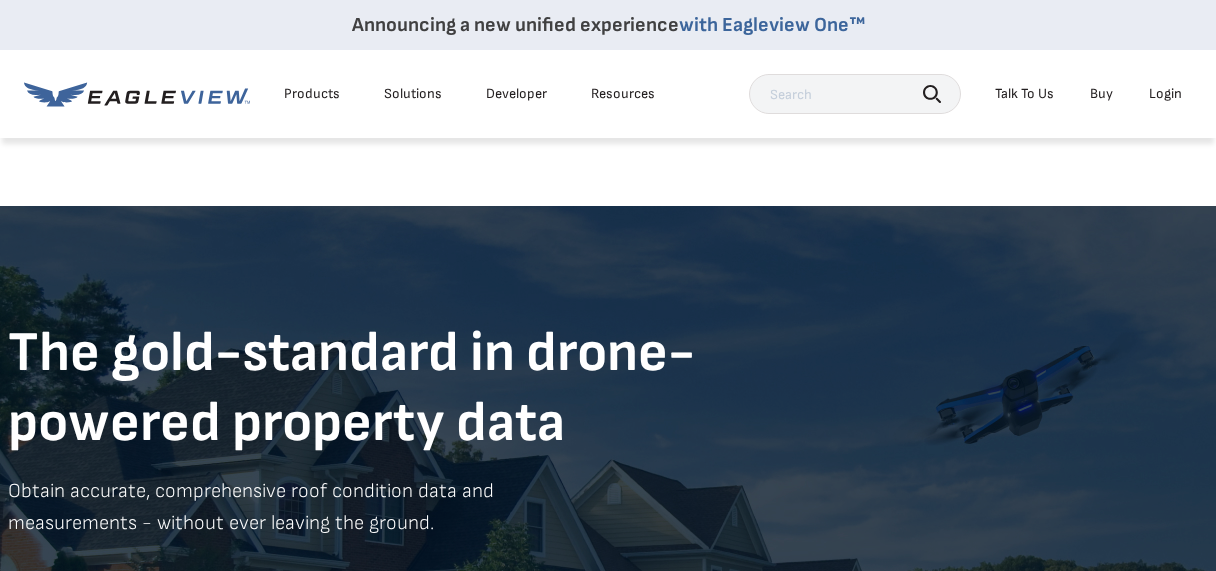 scroll, scrollTop: 0, scrollLeft: 0, axis: both 